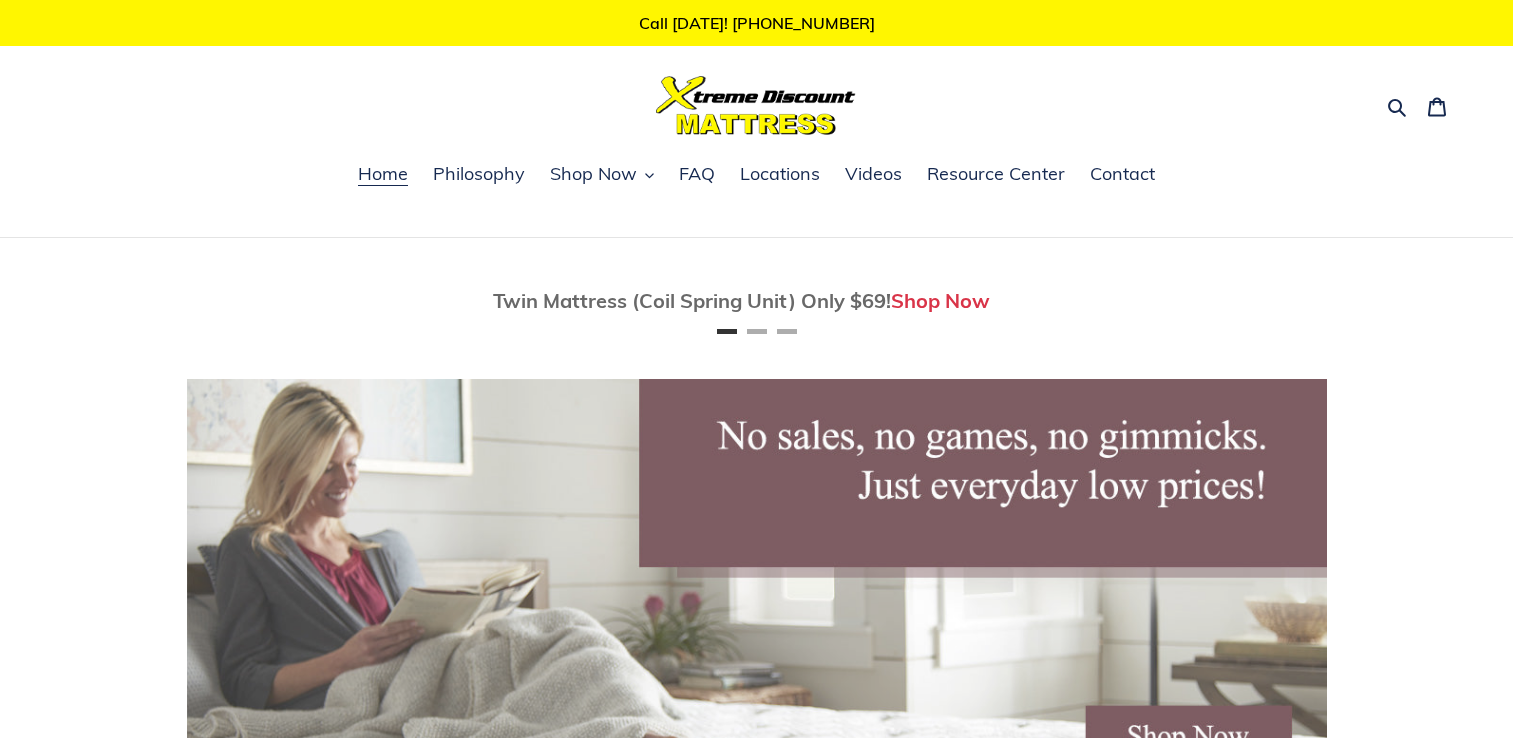 scroll, scrollTop: 0, scrollLeft: 0, axis: both 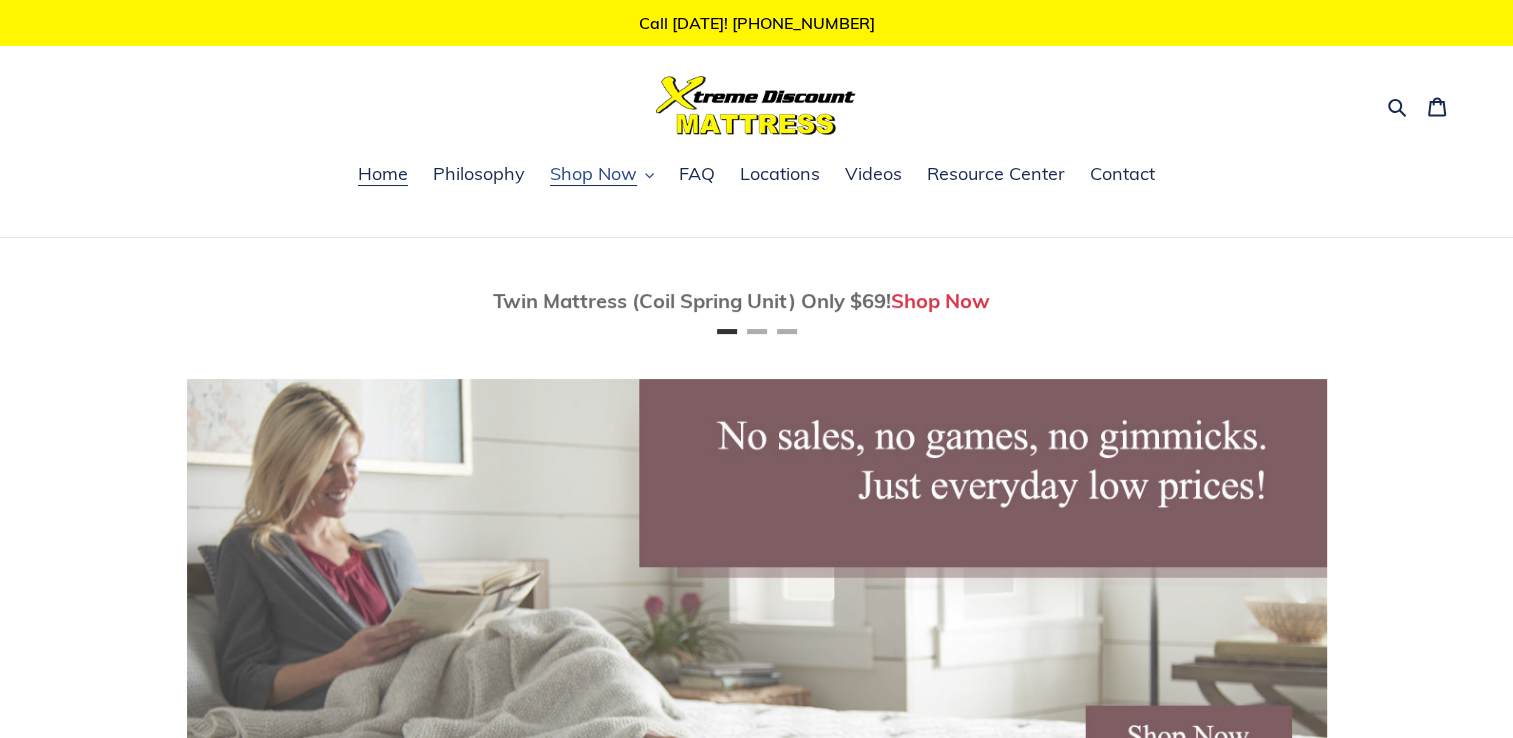 click on "Shop Now" at bounding box center [593, 174] 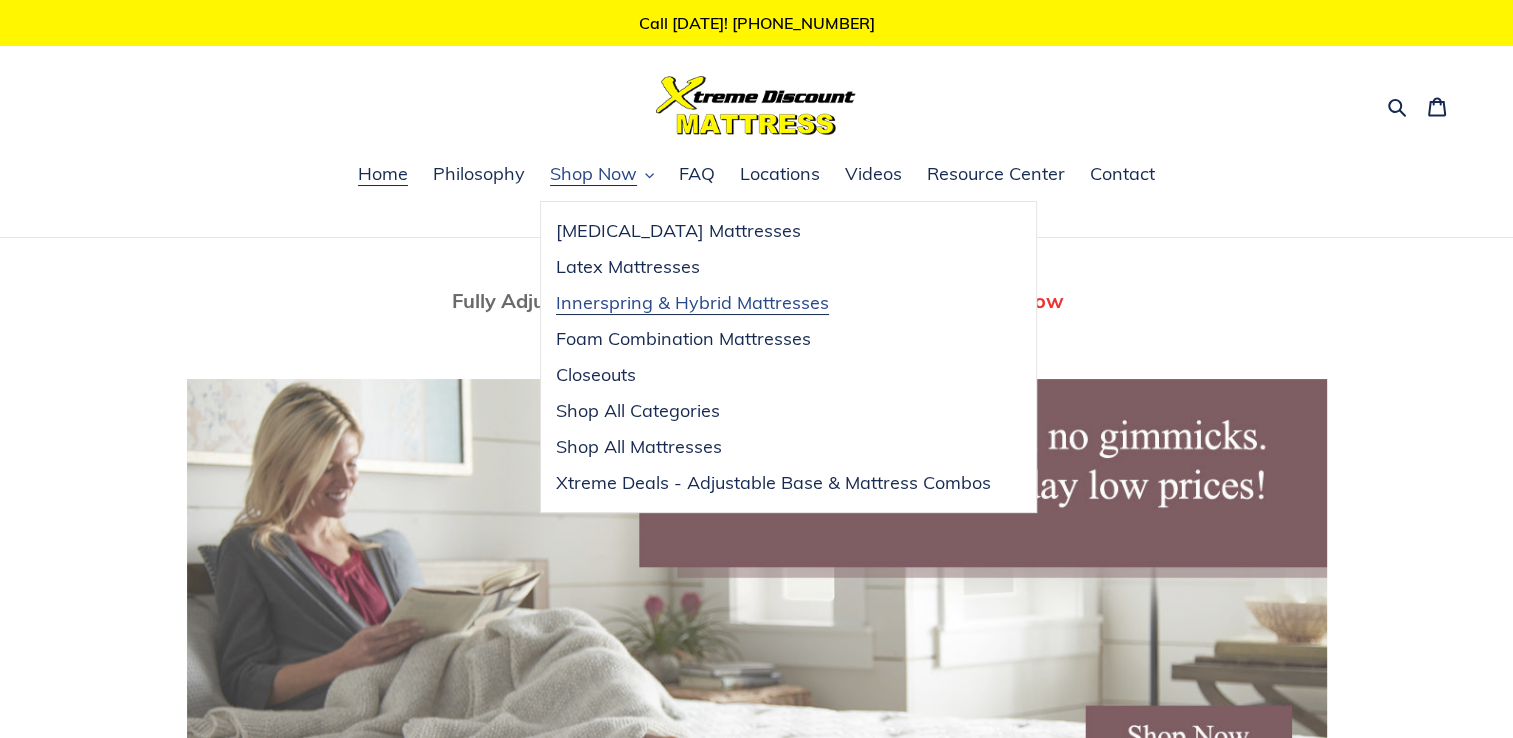 scroll, scrollTop: 0, scrollLeft: 1140, axis: horizontal 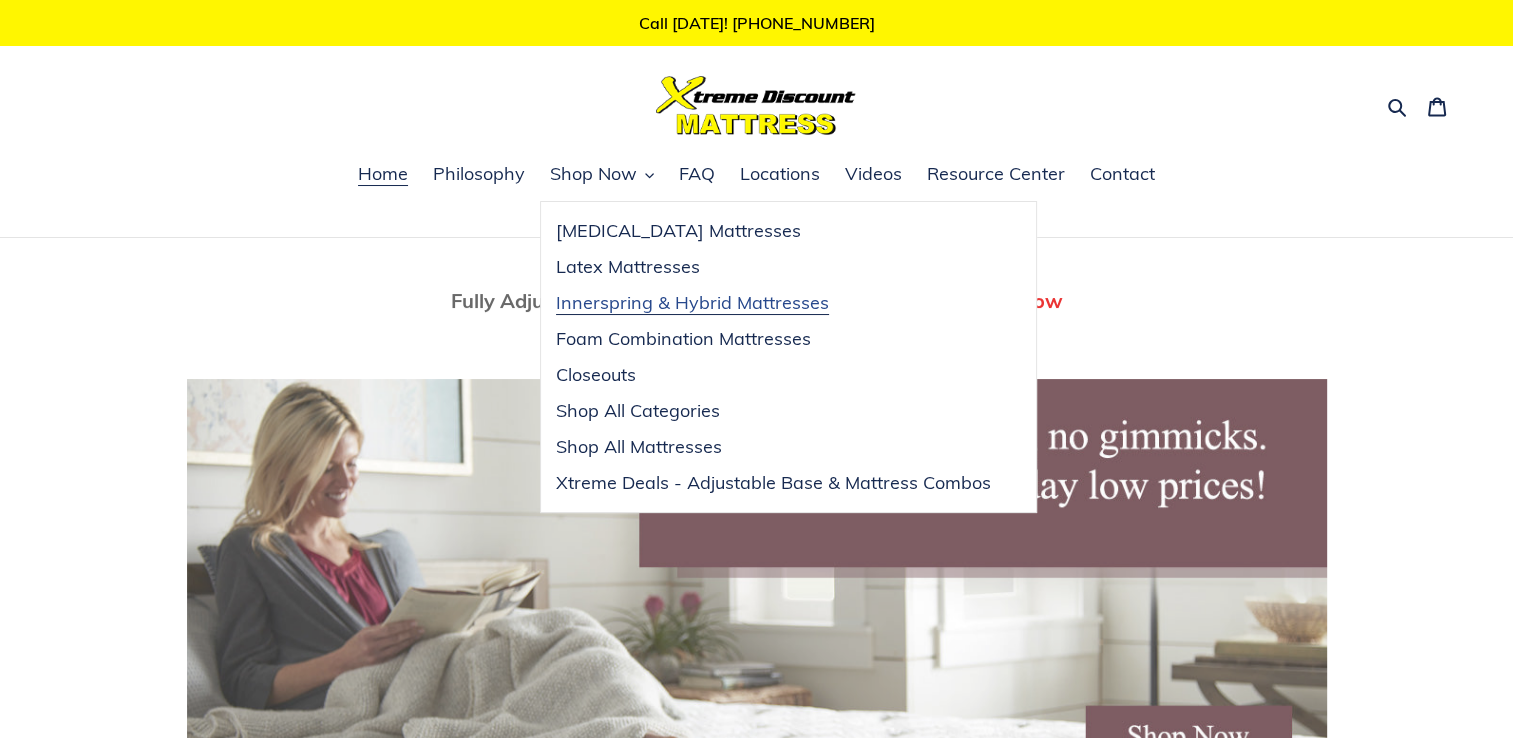 click on "Innerspring & Hybrid Mattresses" at bounding box center [692, 303] 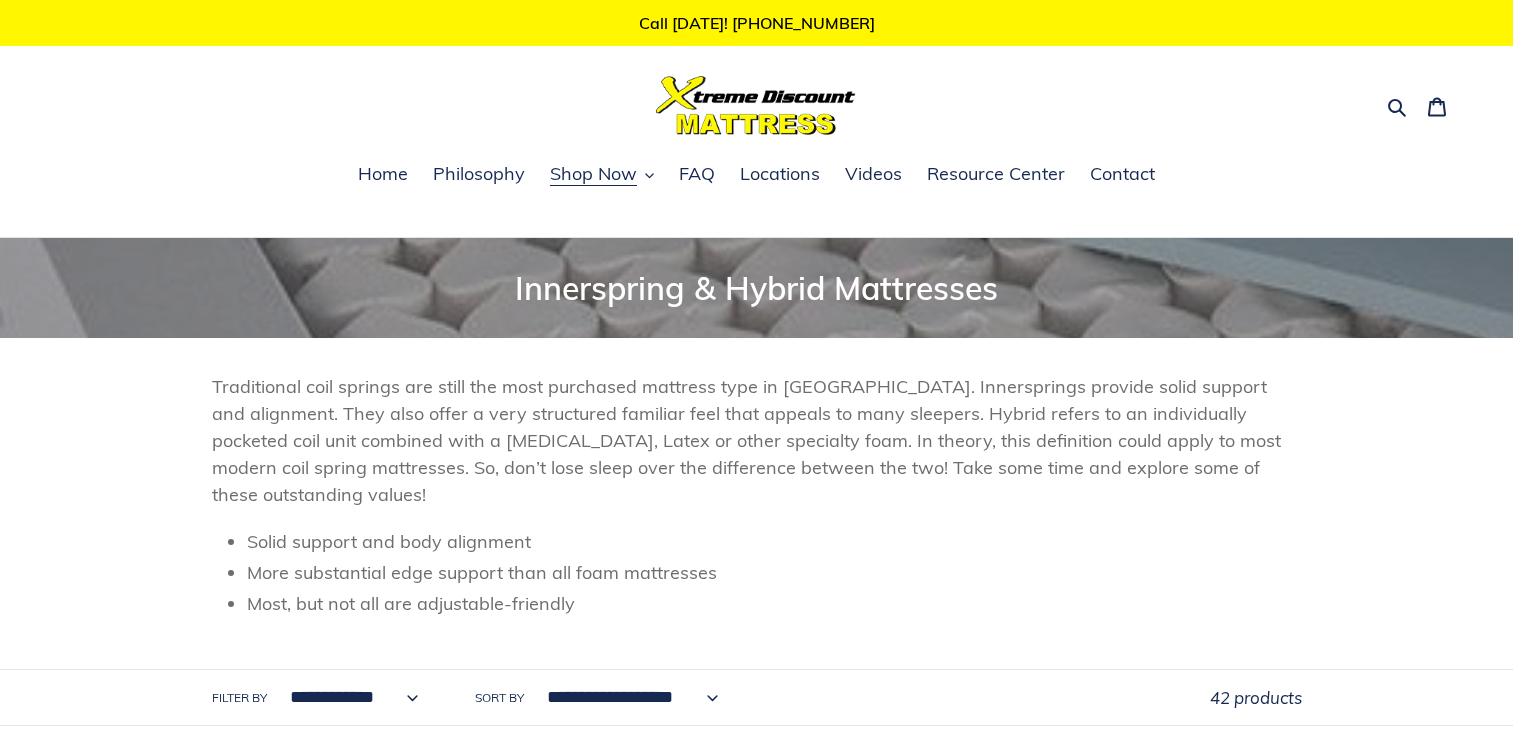 scroll, scrollTop: 0, scrollLeft: 0, axis: both 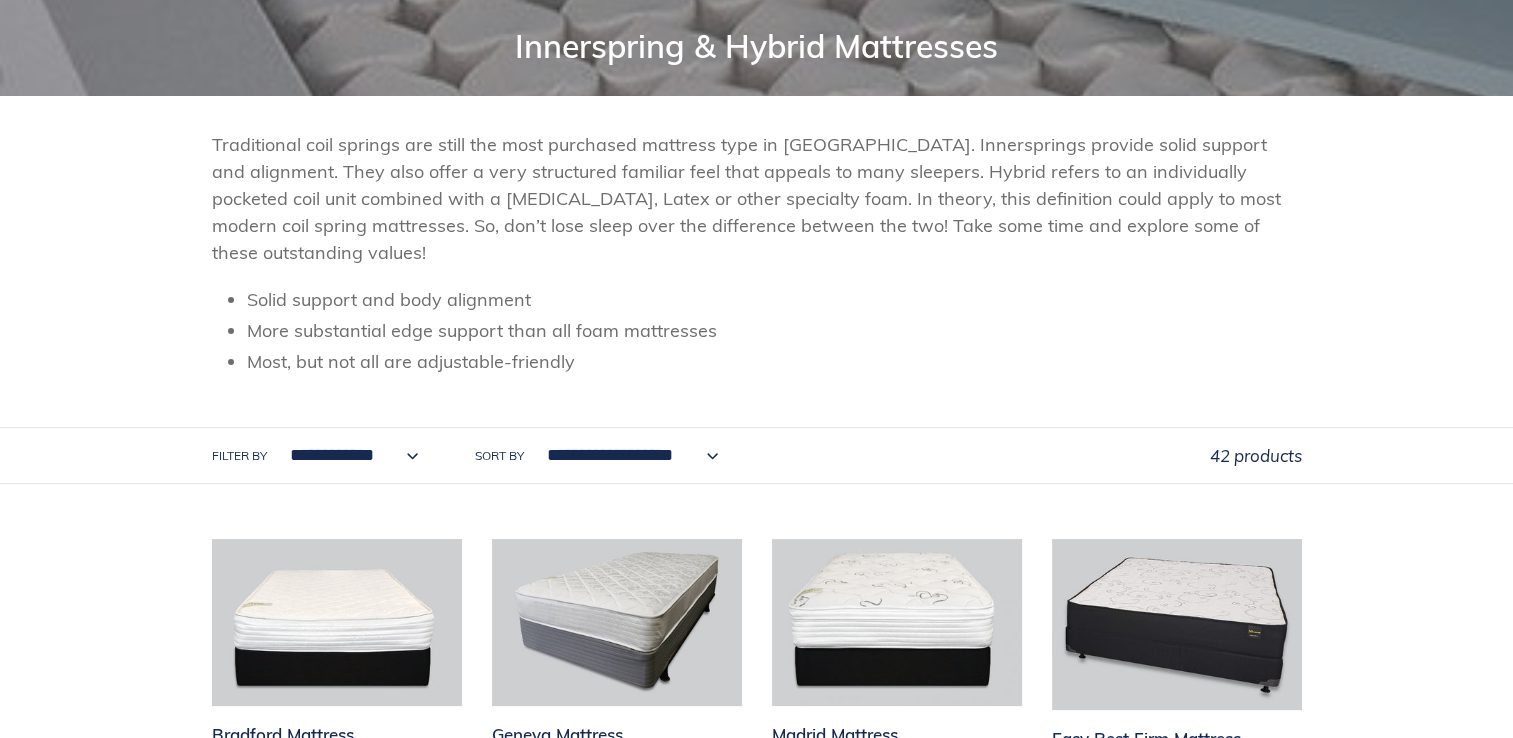 click on "Collection:
Innerspring & Hybrid Mattresses
Traditional coil springs are still the most purchased mattress type in America. Innersprings provide solid support and alignment. They also offer a very structured familiar feel that appeals to many sleepers. Hybrid refers to an individually pocketed coil unit combined with a Memory Foam, Latex or other specialty foam. In theory, this definition could apply to most modern coil spring mattresses. So, don’t lose sleep over the difference between the two! Take some time and explore some of these outstanding values!
Solid support and body alignment
More substantial edge support than all foam mattresses
Most, but not all are adjustable-friendly" at bounding box center [756, 240] 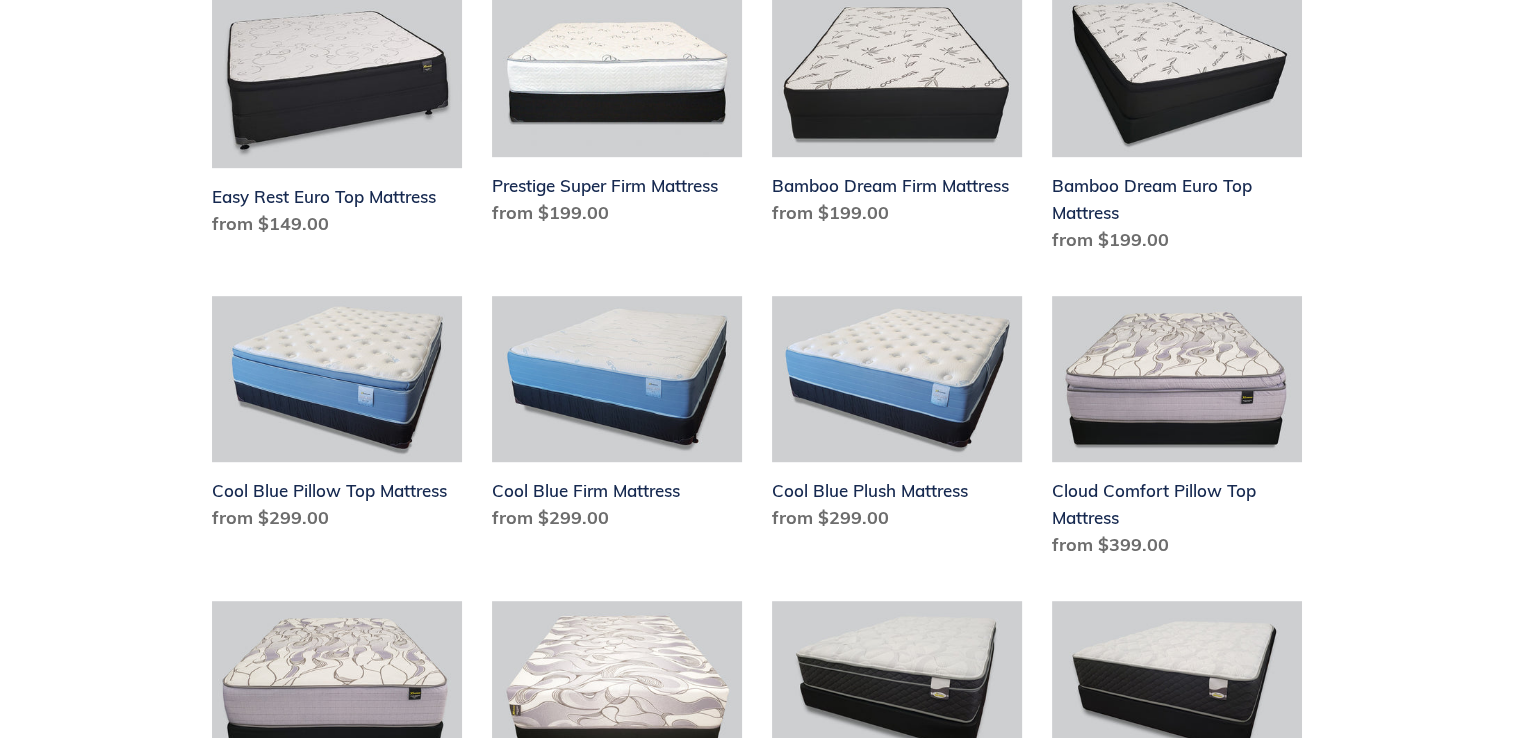 scroll, scrollTop: 1092, scrollLeft: 0, axis: vertical 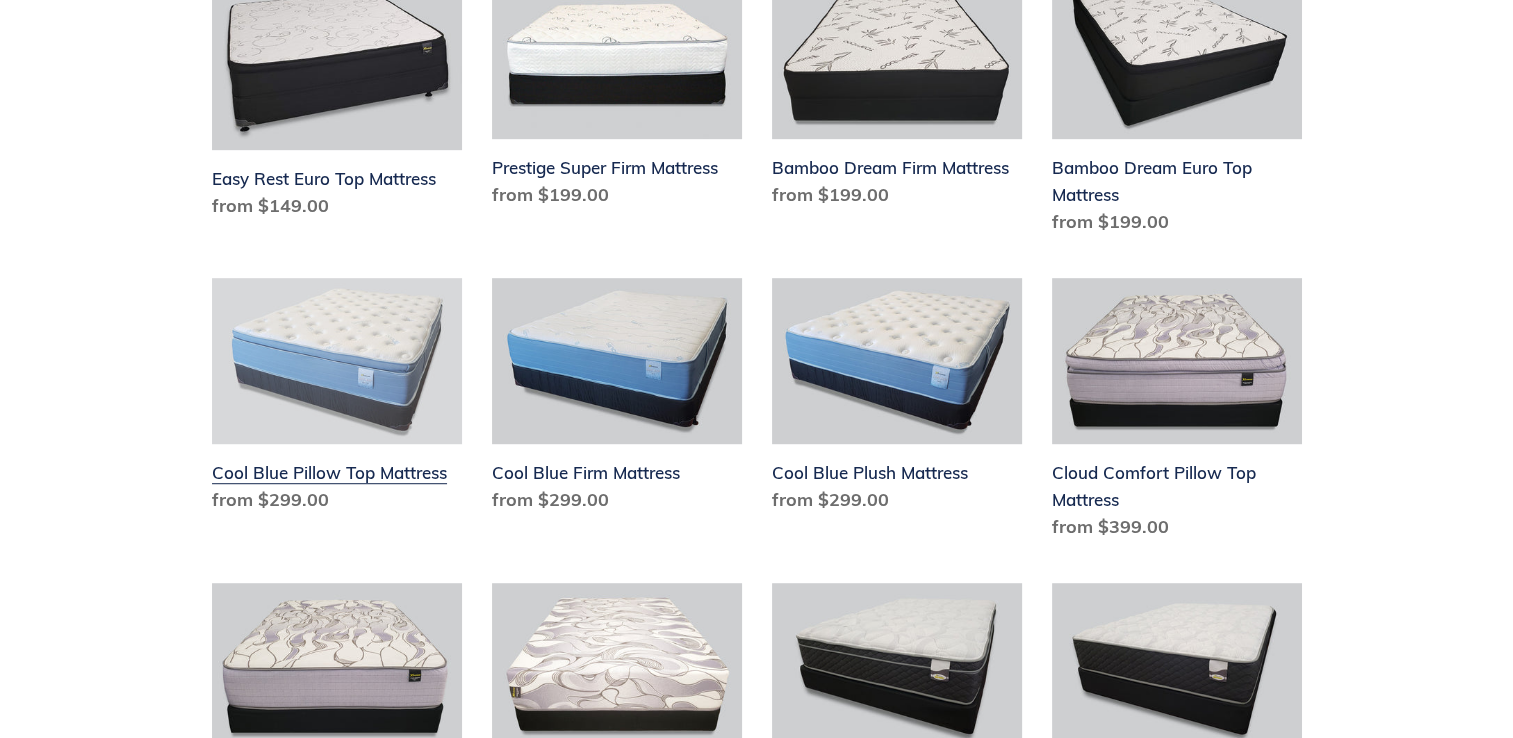 click on "Cool Blue Pillow Top Mattress" at bounding box center (337, 400) 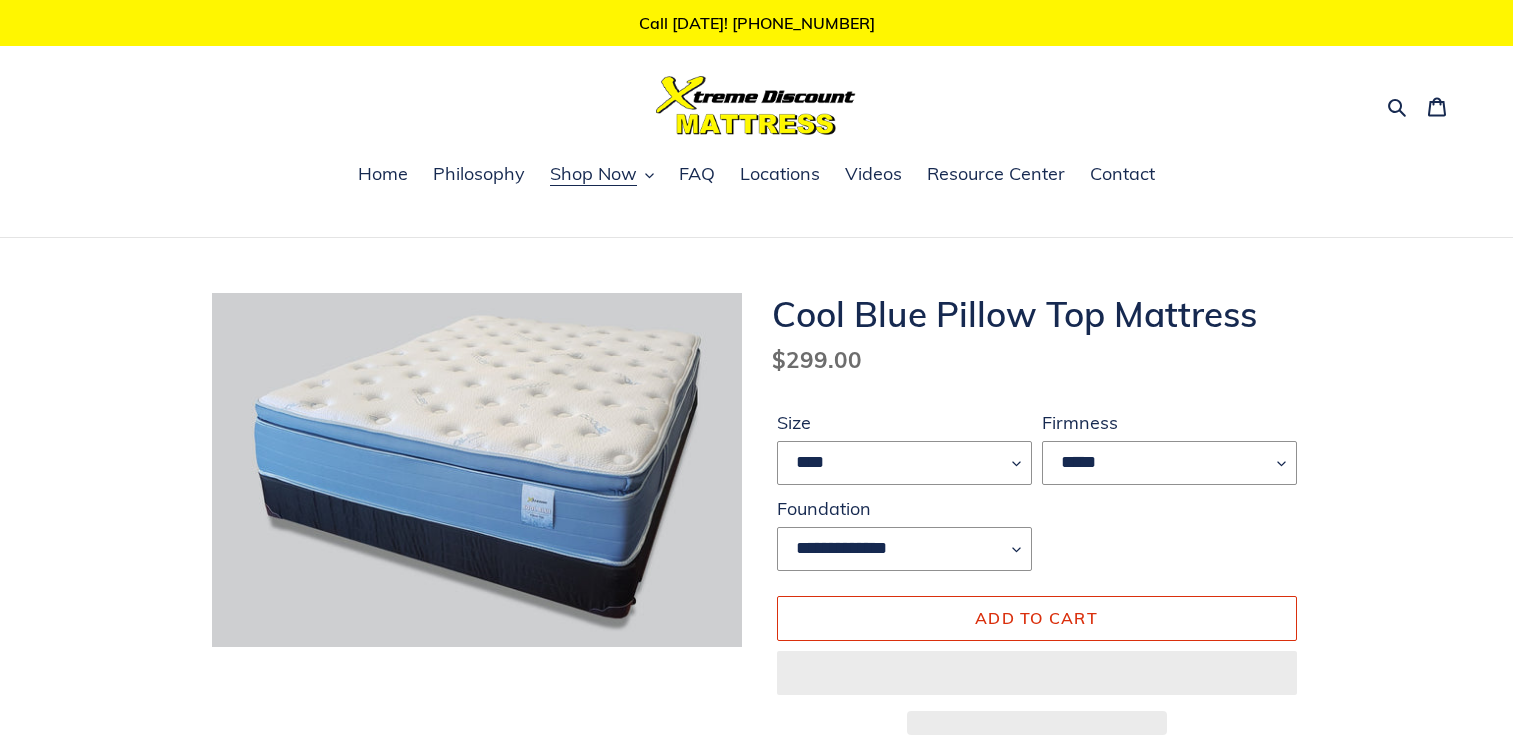 scroll, scrollTop: 0, scrollLeft: 0, axis: both 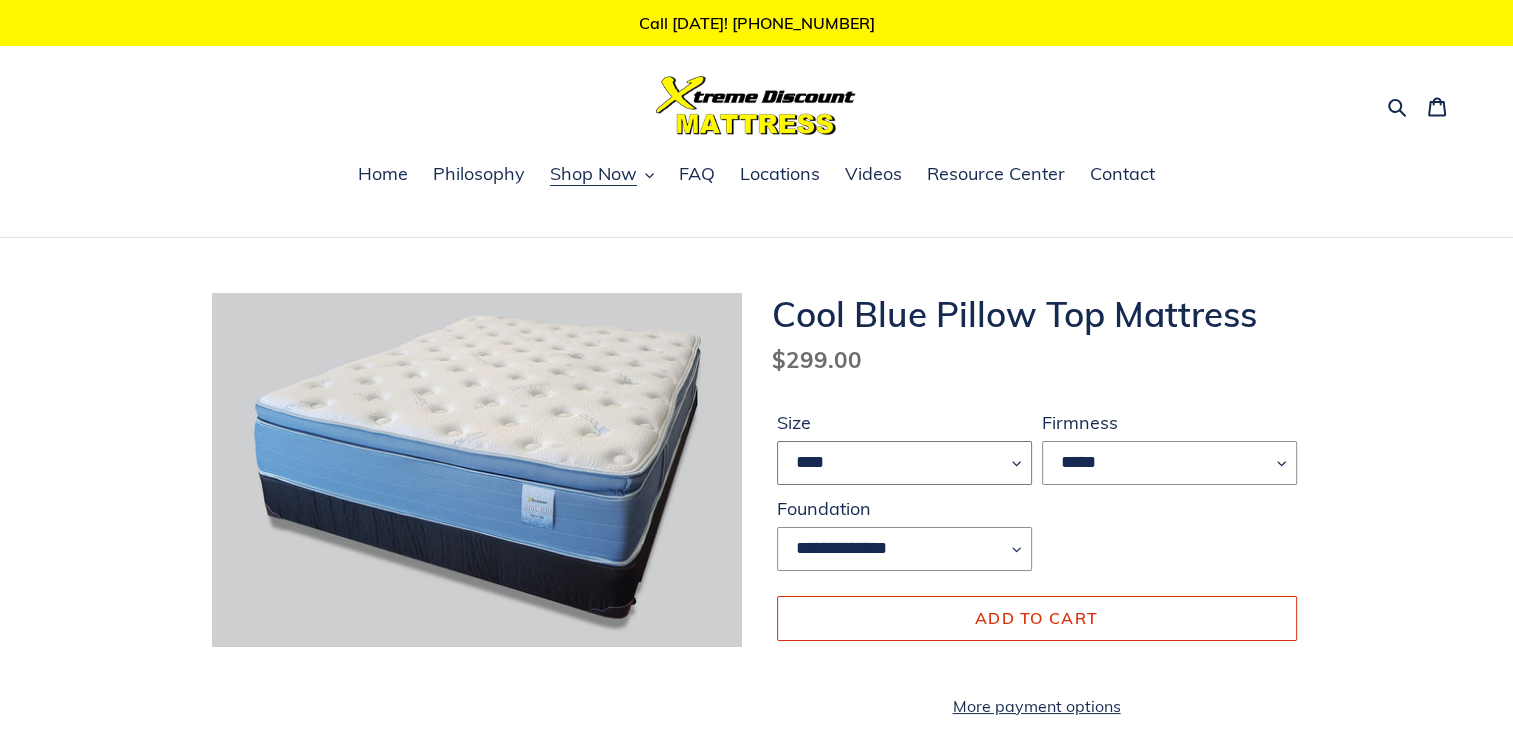 click on "**** ******* **** ***** ****" at bounding box center [904, 463] 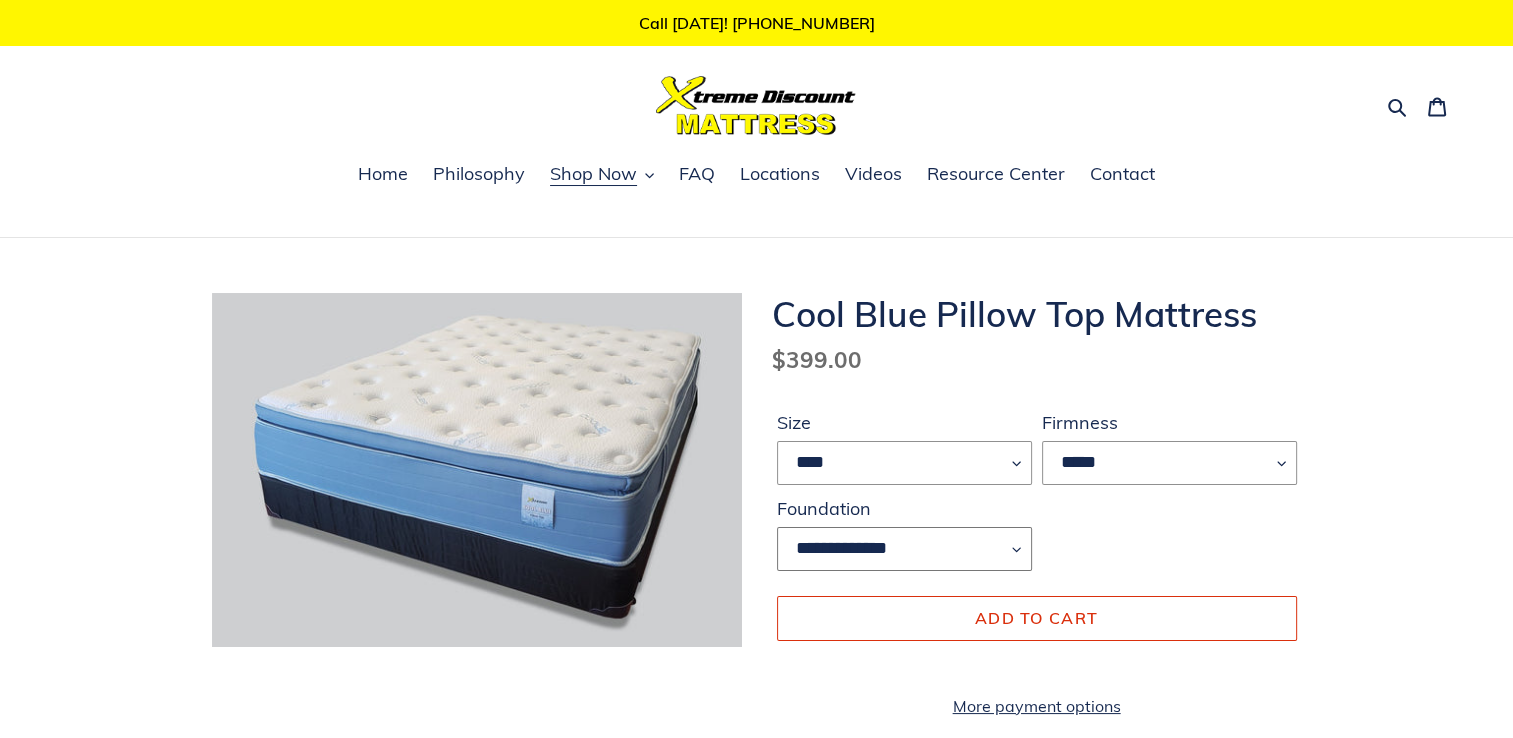 click on "**********" at bounding box center (904, 549) 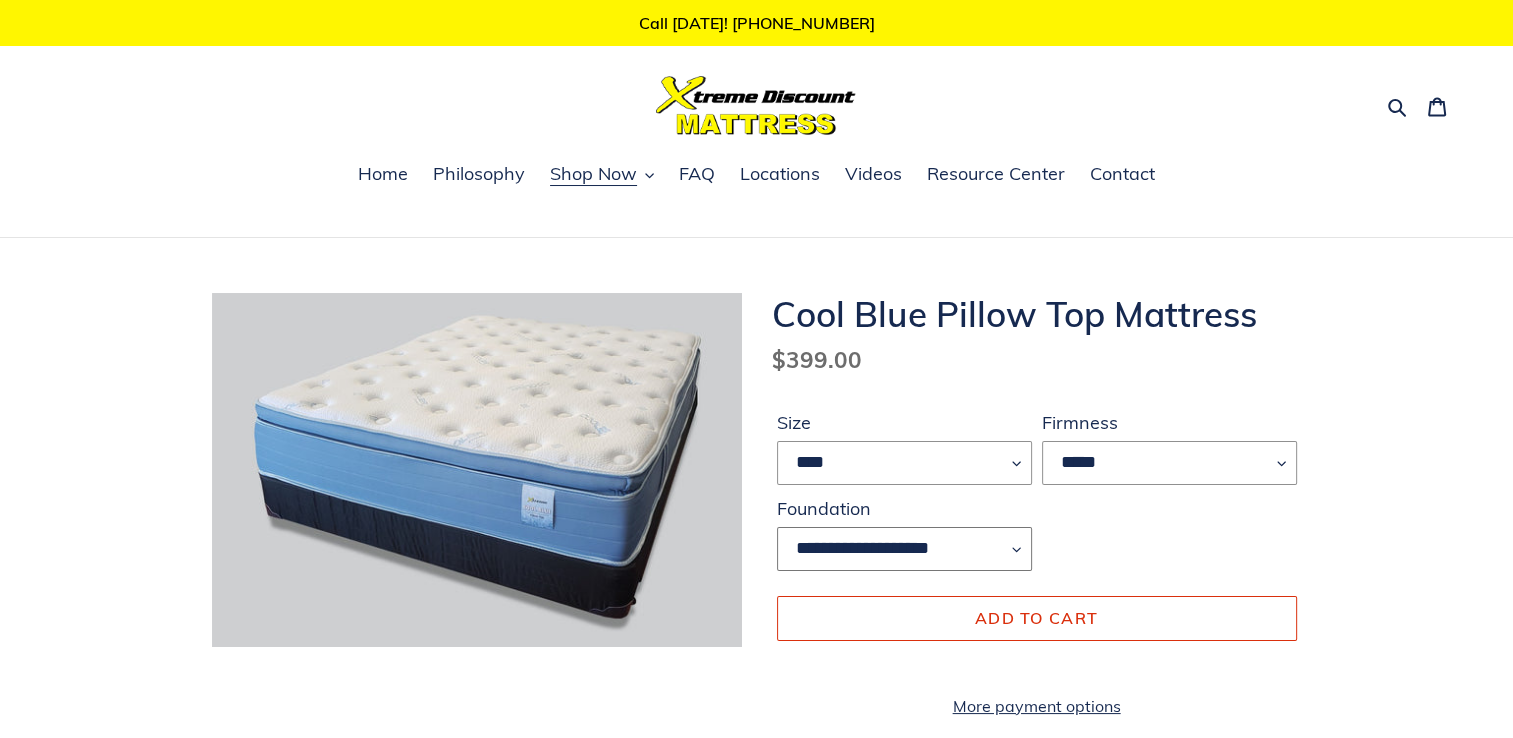click on "**********" at bounding box center [904, 549] 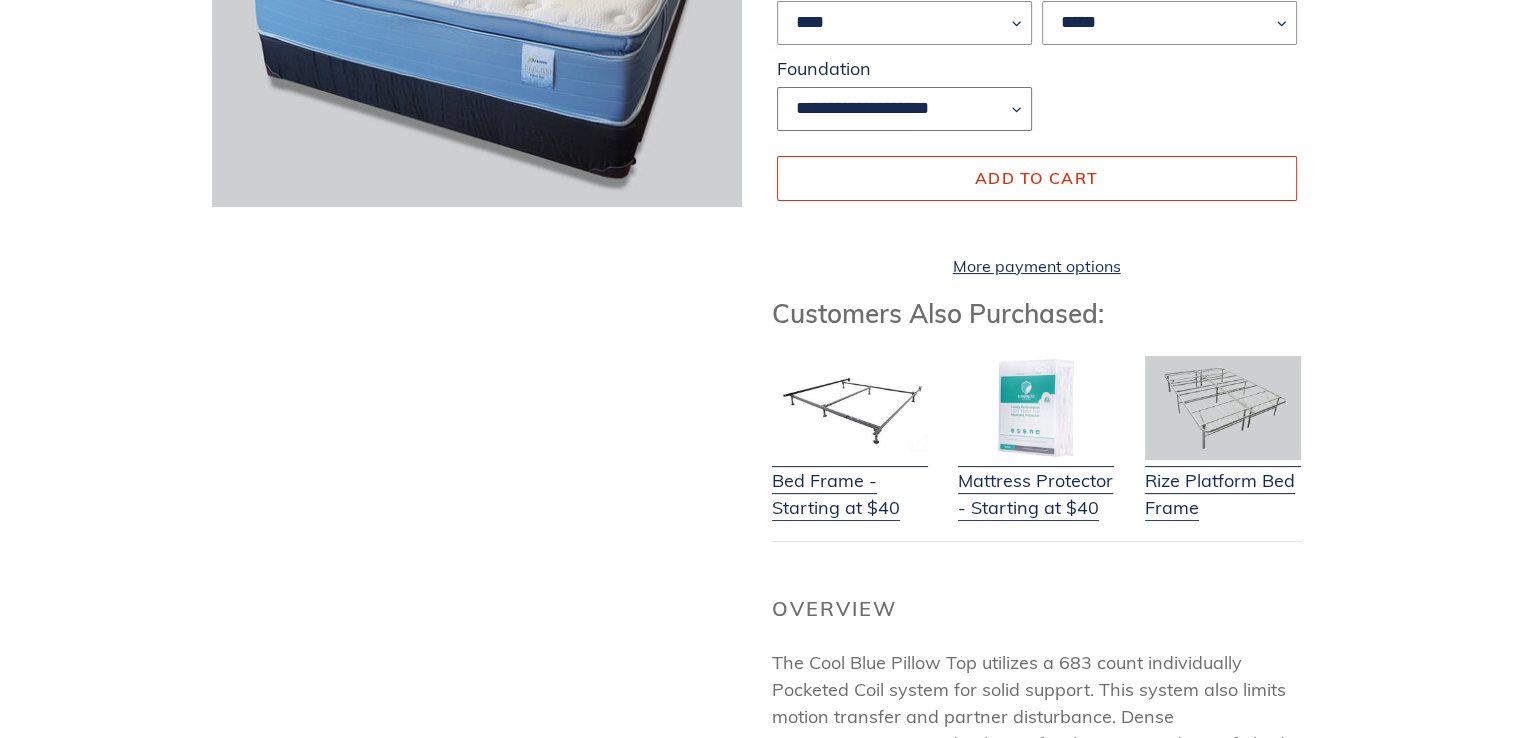scroll, scrollTop: 456, scrollLeft: 0, axis: vertical 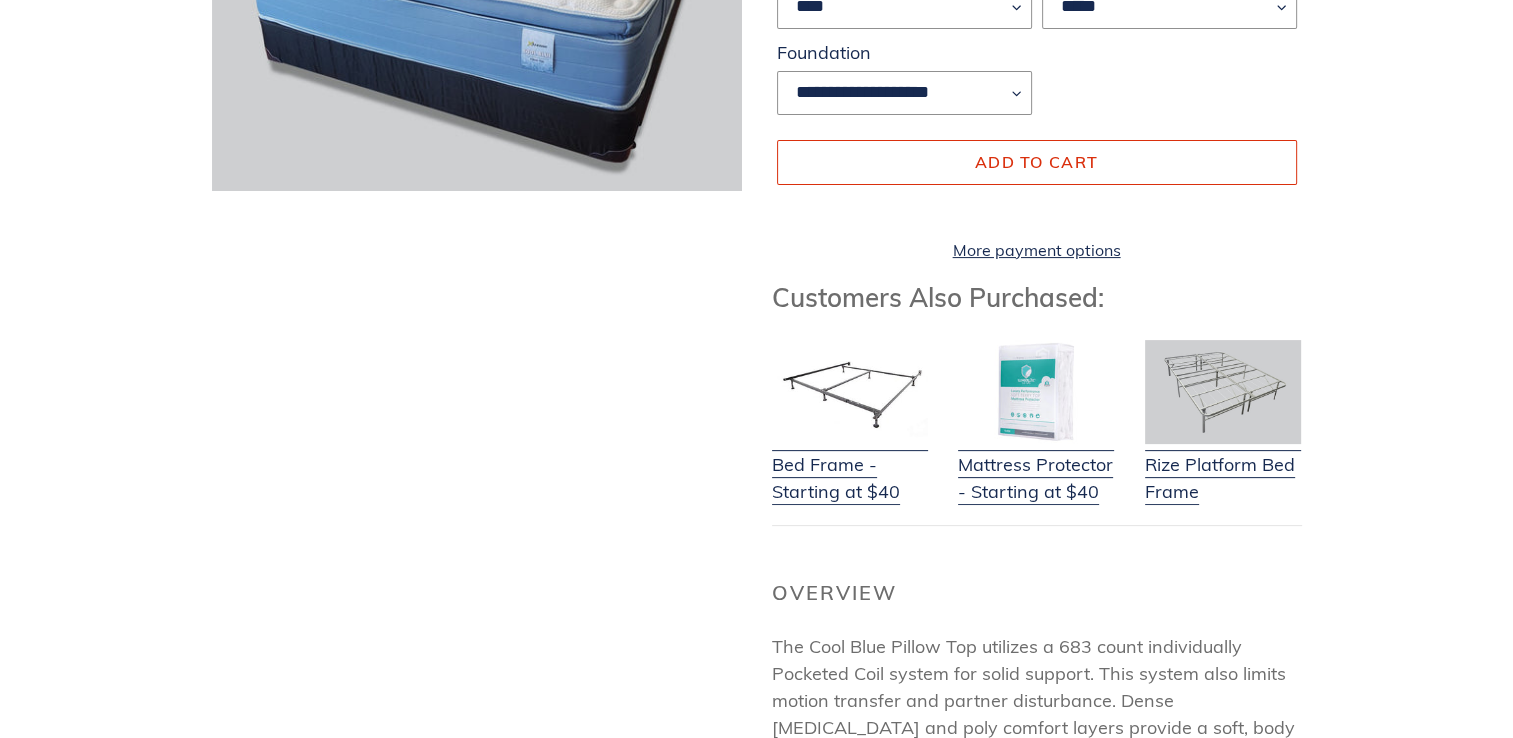 click on "Cool Blue Pillow Top Mattress
Regular price
$519.00
Sale price
$299.00
Regular price
$519.00
Sale
Sold out
Unit price
/ per
Size
**** ******* **** ***** ****
Firmness
*****
Error" at bounding box center [756, 815] 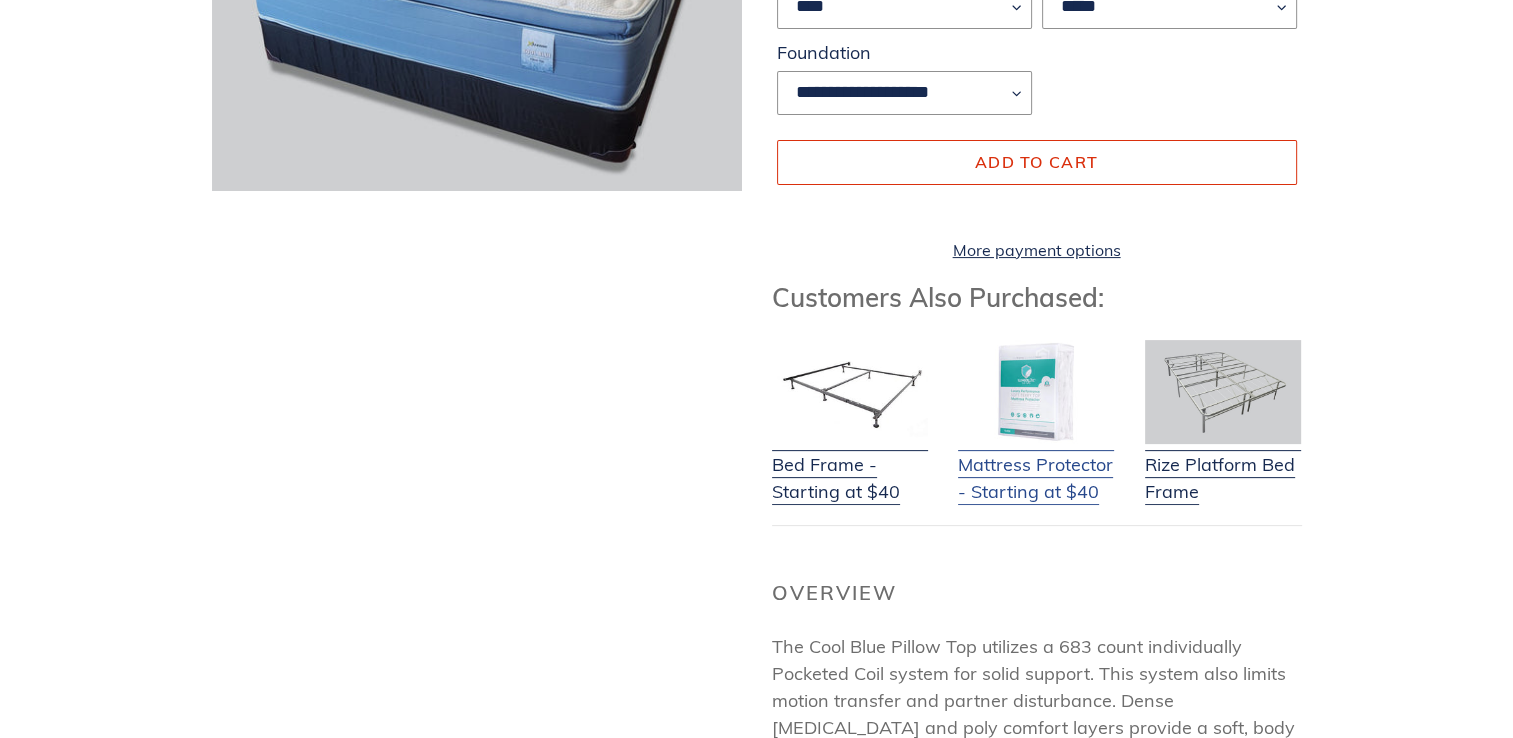 click on "Mattress Protector - Starting at $40" at bounding box center (1036, 465) 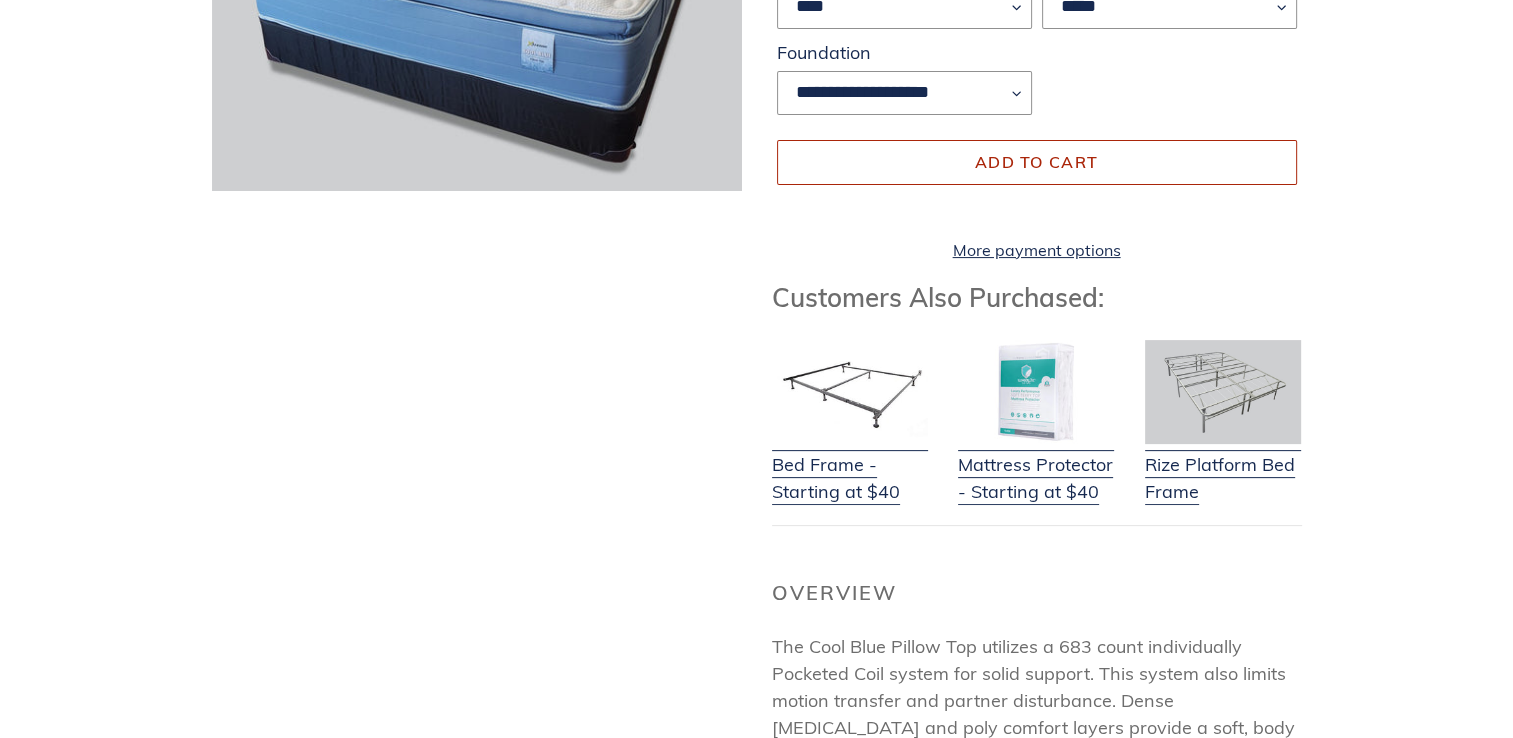 click on "Add to cart" at bounding box center [1037, 162] 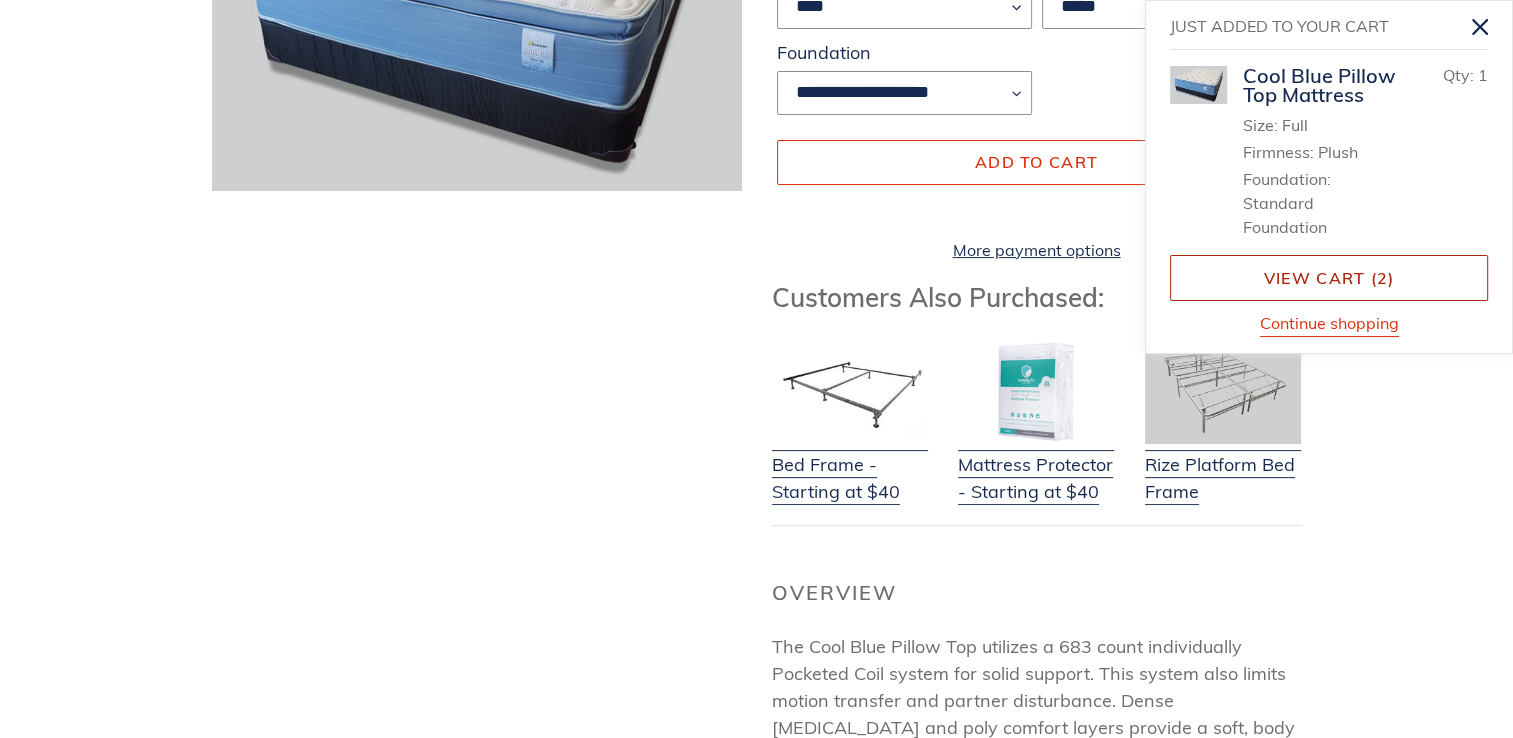 click on "View cart ( 2 )" at bounding box center (1329, 278) 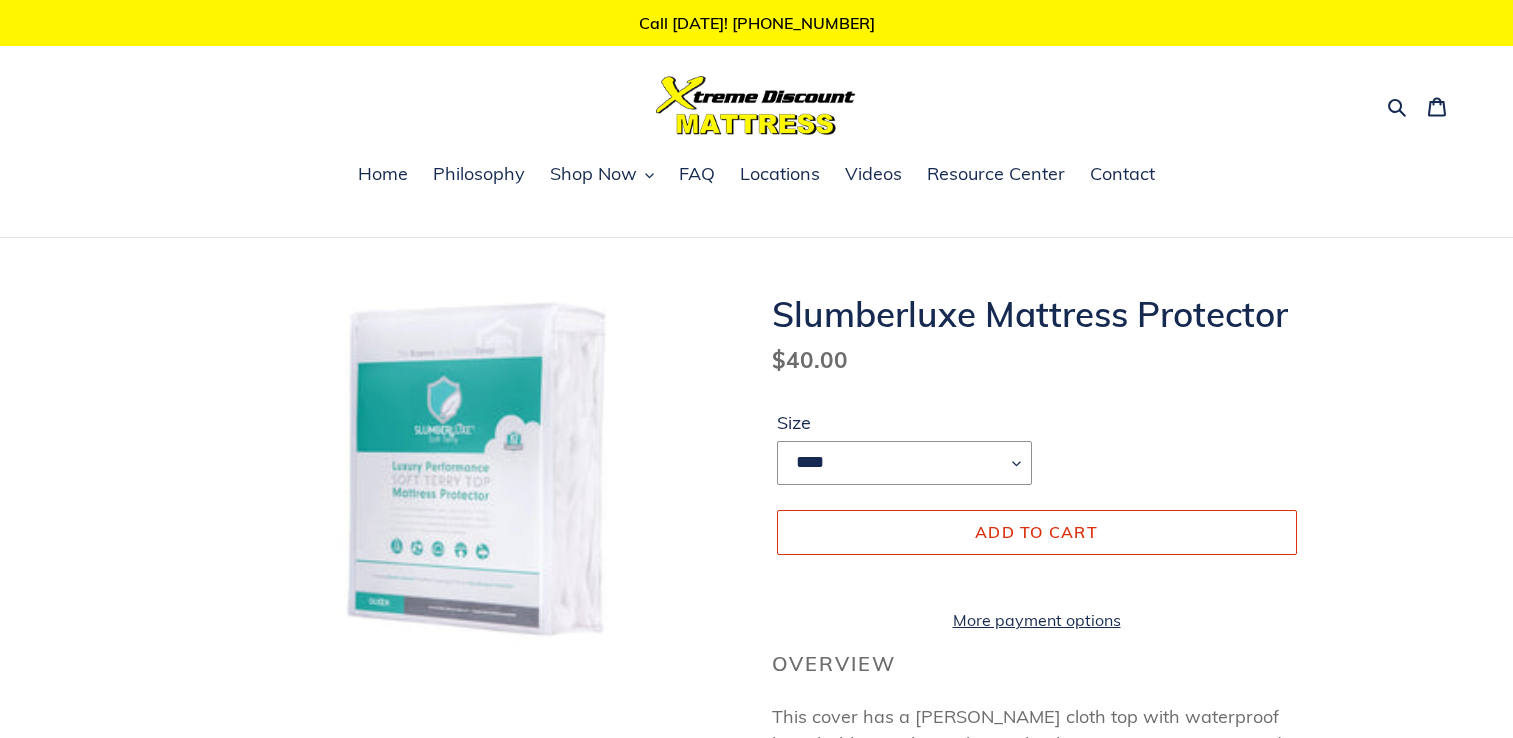 scroll, scrollTop: 0, scrollLeft: 0, axis: both 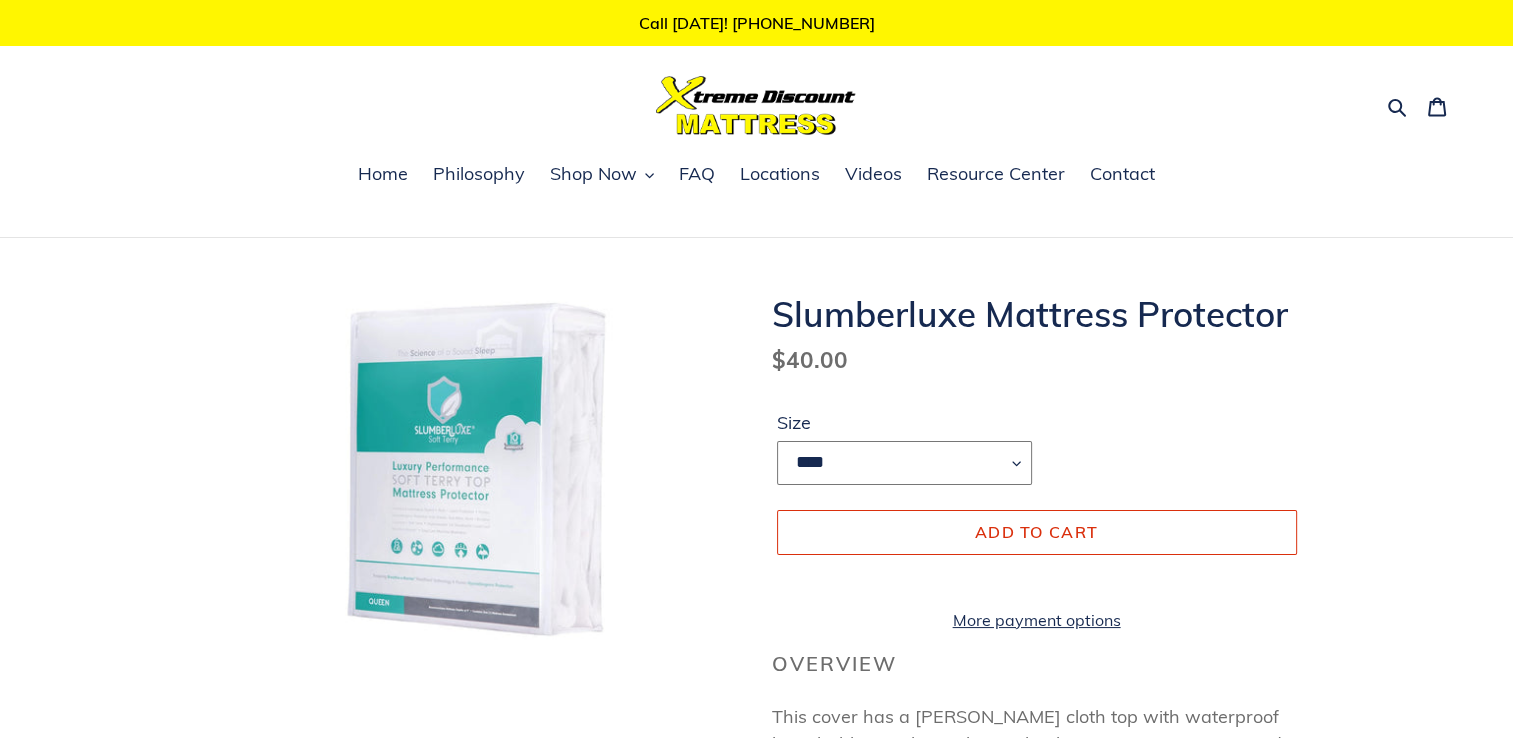 click on "****
****
*****
****" at bounding box center (904, 463) 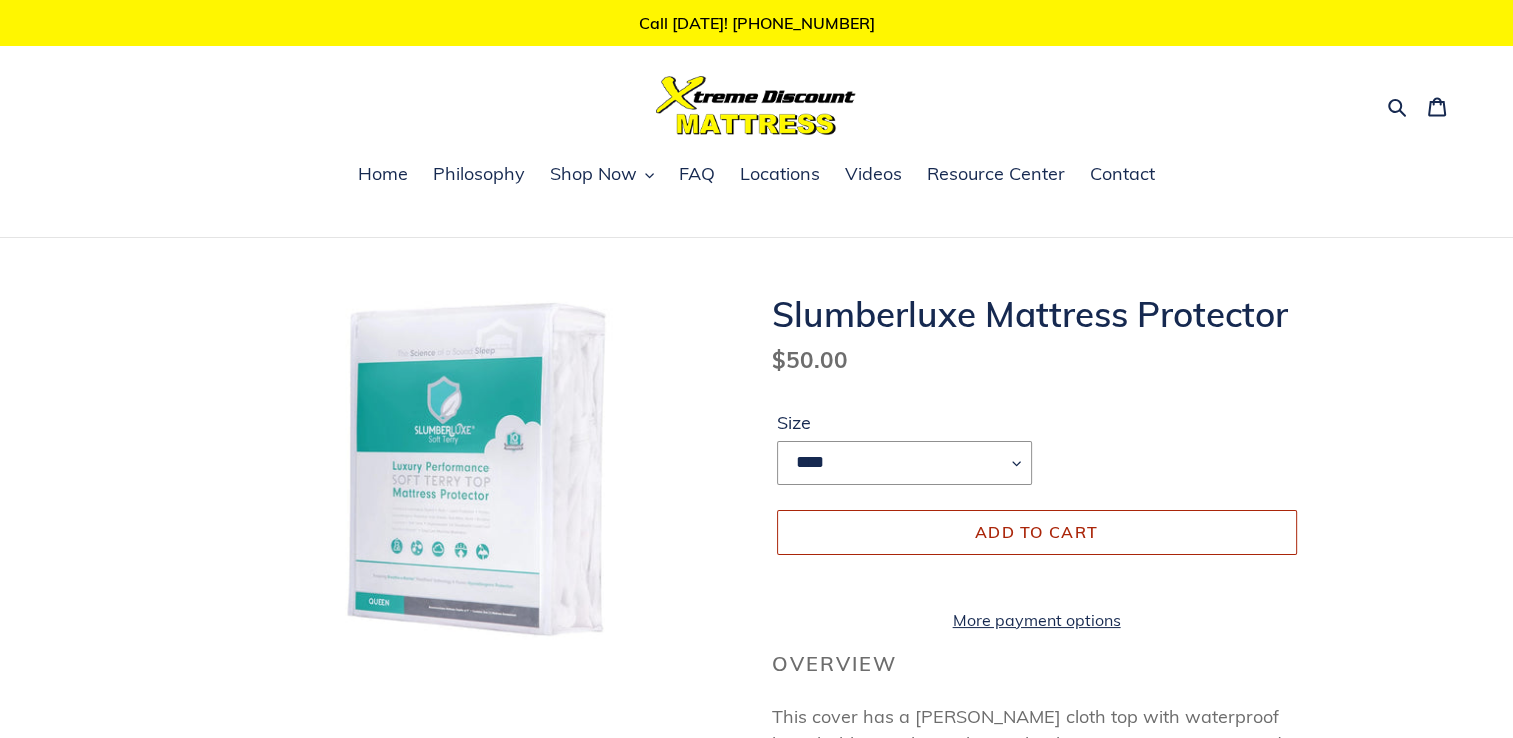 click on "Add to cart" at bounding box center (1037, 532) 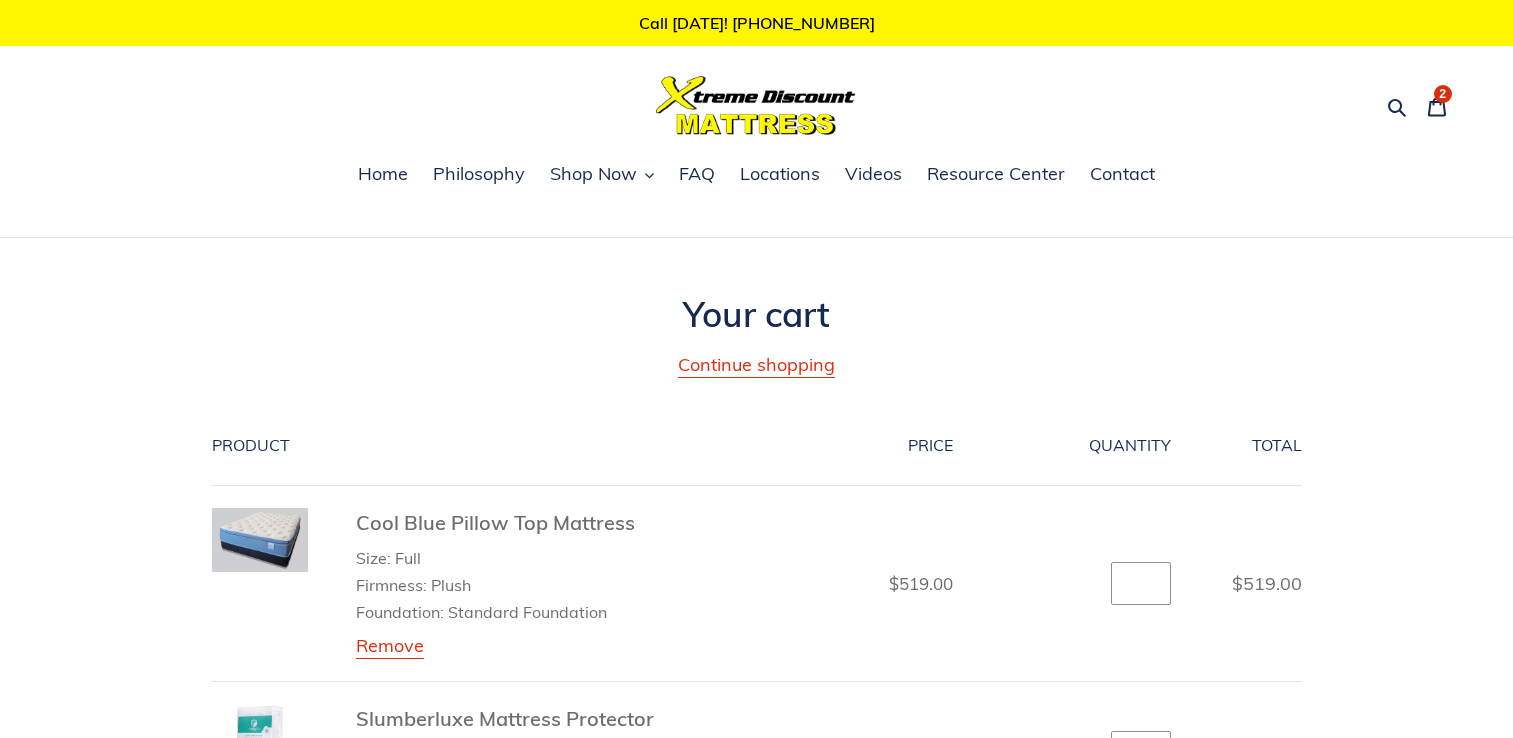 scroll, scrollTop: 0, scrollLeft: 0, axis: both 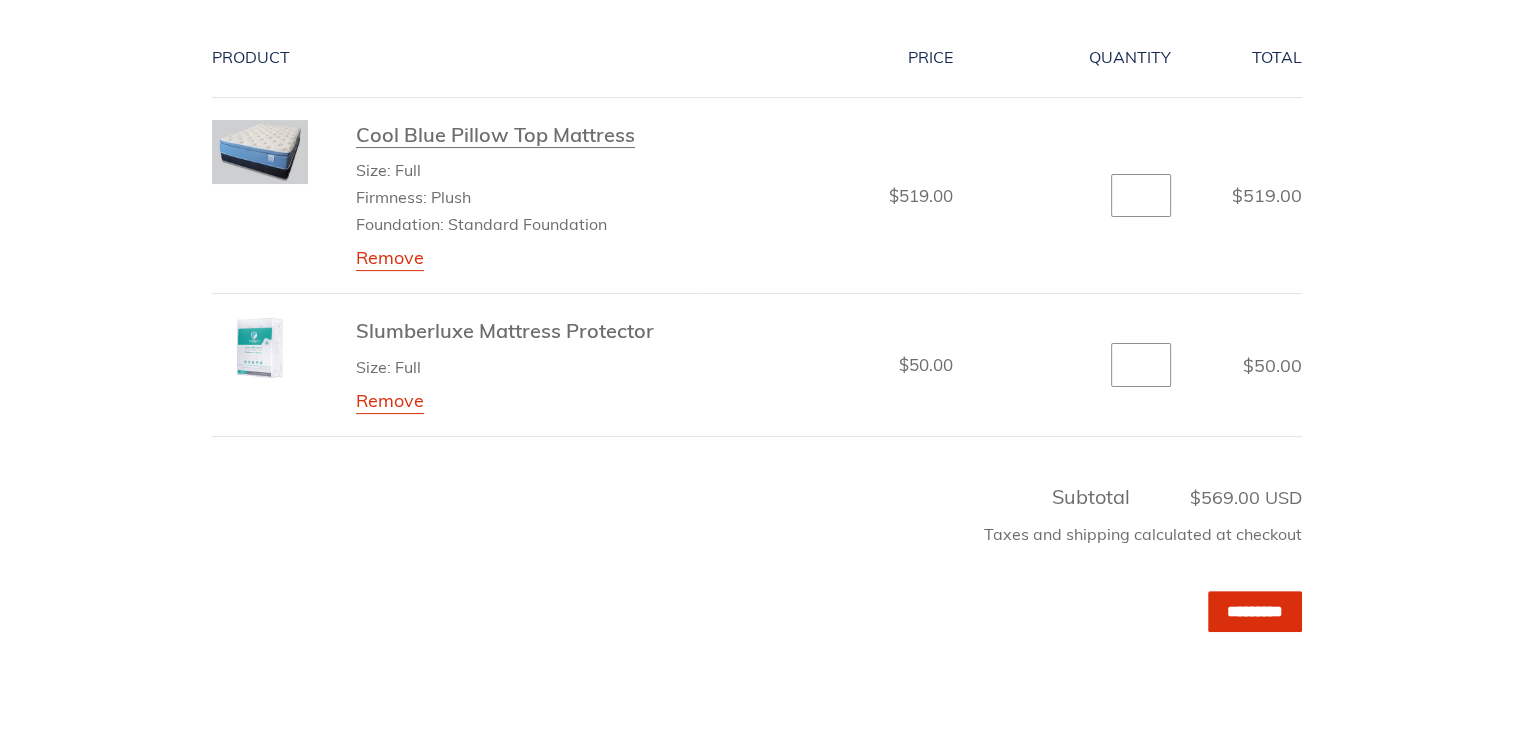 click on "Cool Blue Pillow Top Mattress" at bounding box center [495, 135] 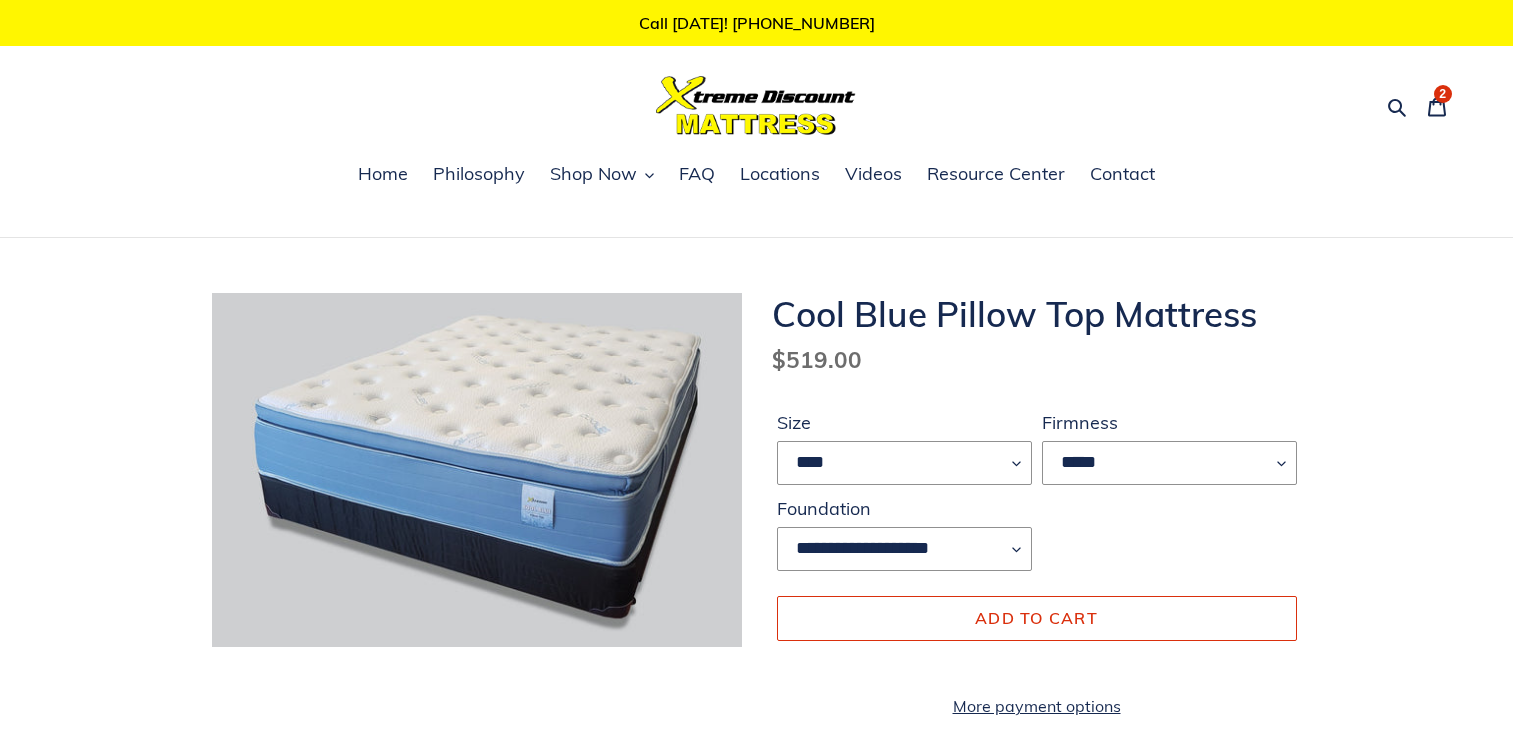 select on "****" 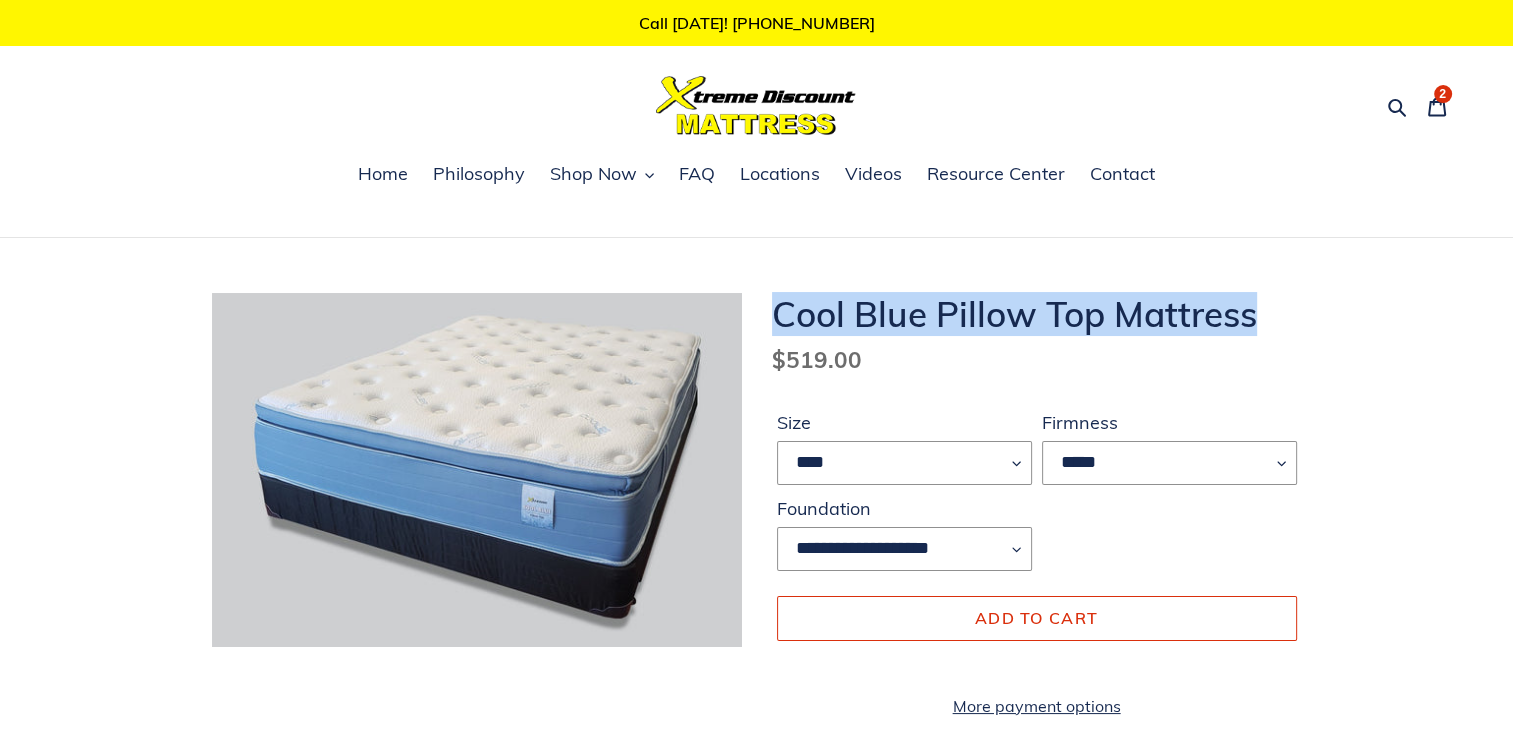 drag, startPoint x: 776, startPoint y: 319, endPoint x: 1266, endPoint y: 318, distance: 490.001 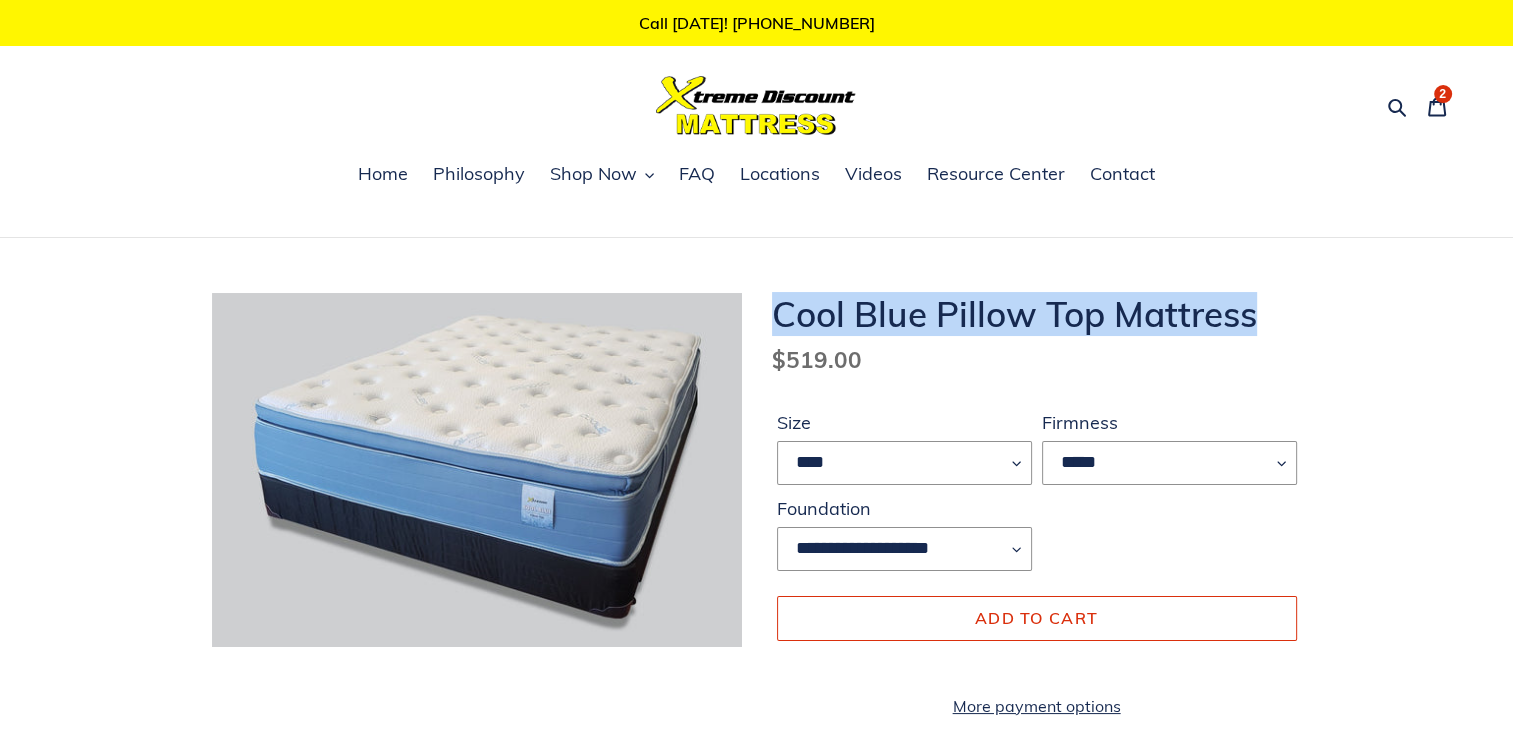 copy on "Cool Blue Pillow Top Mattress" 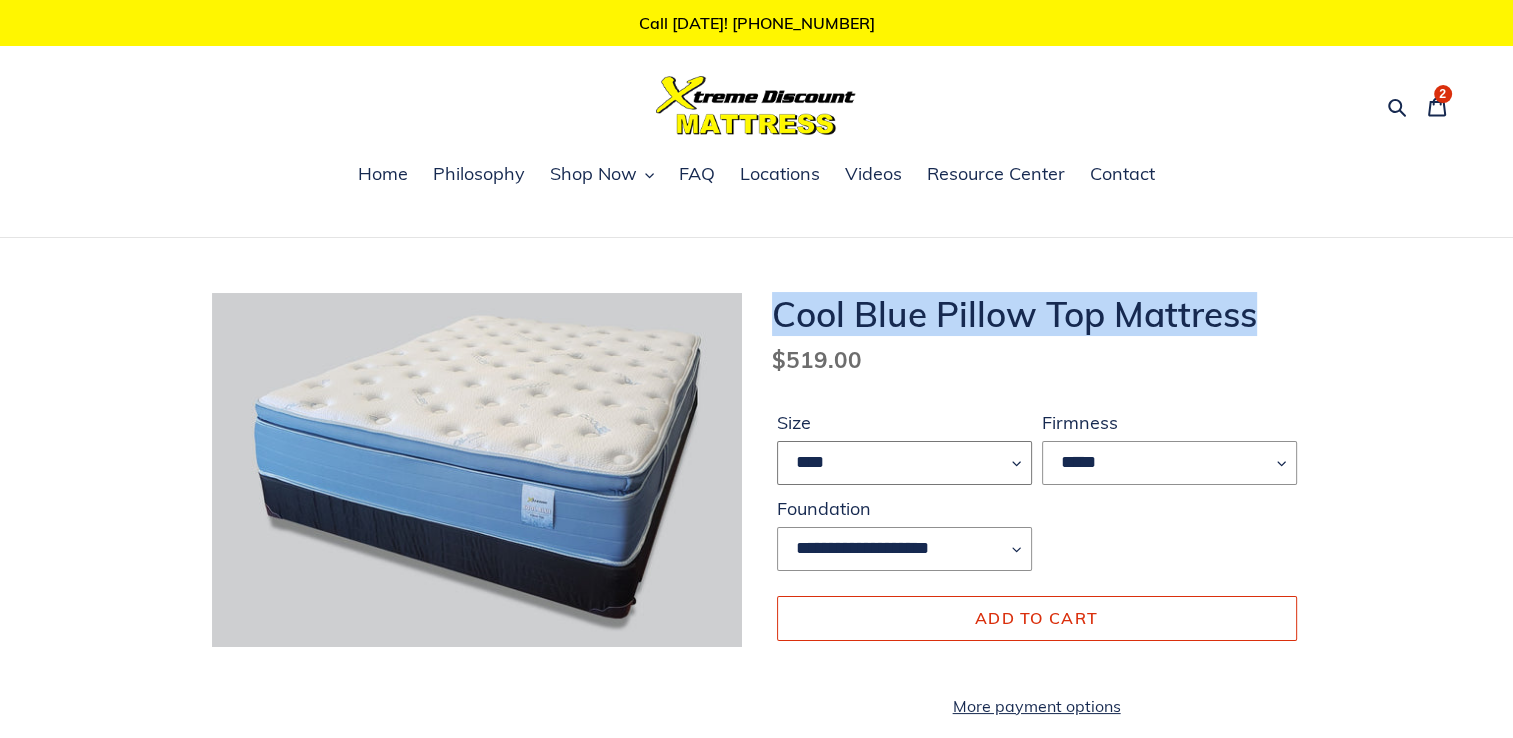 click on "**** ******* **** ***** ****" at bounding box center [904, 463] 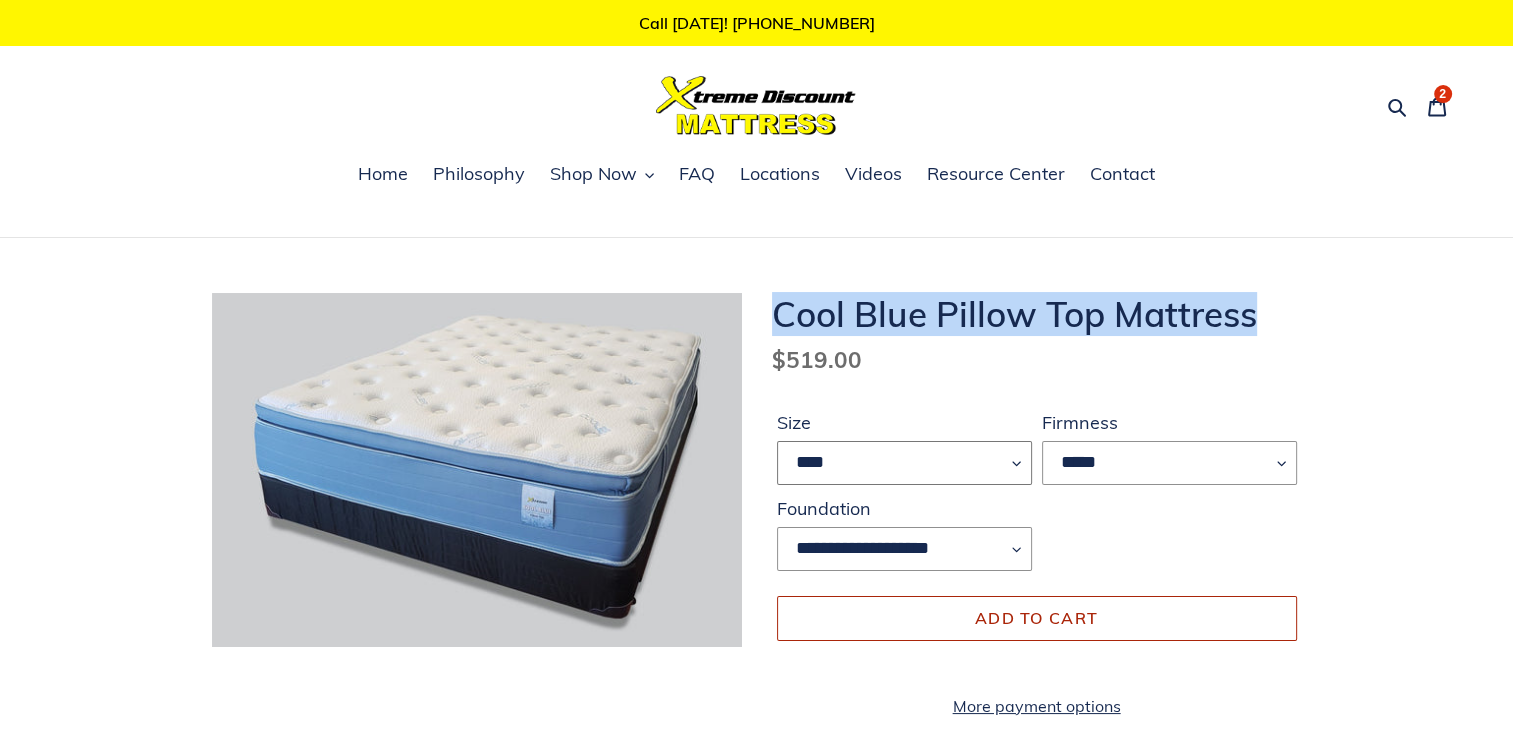 select on "**********" 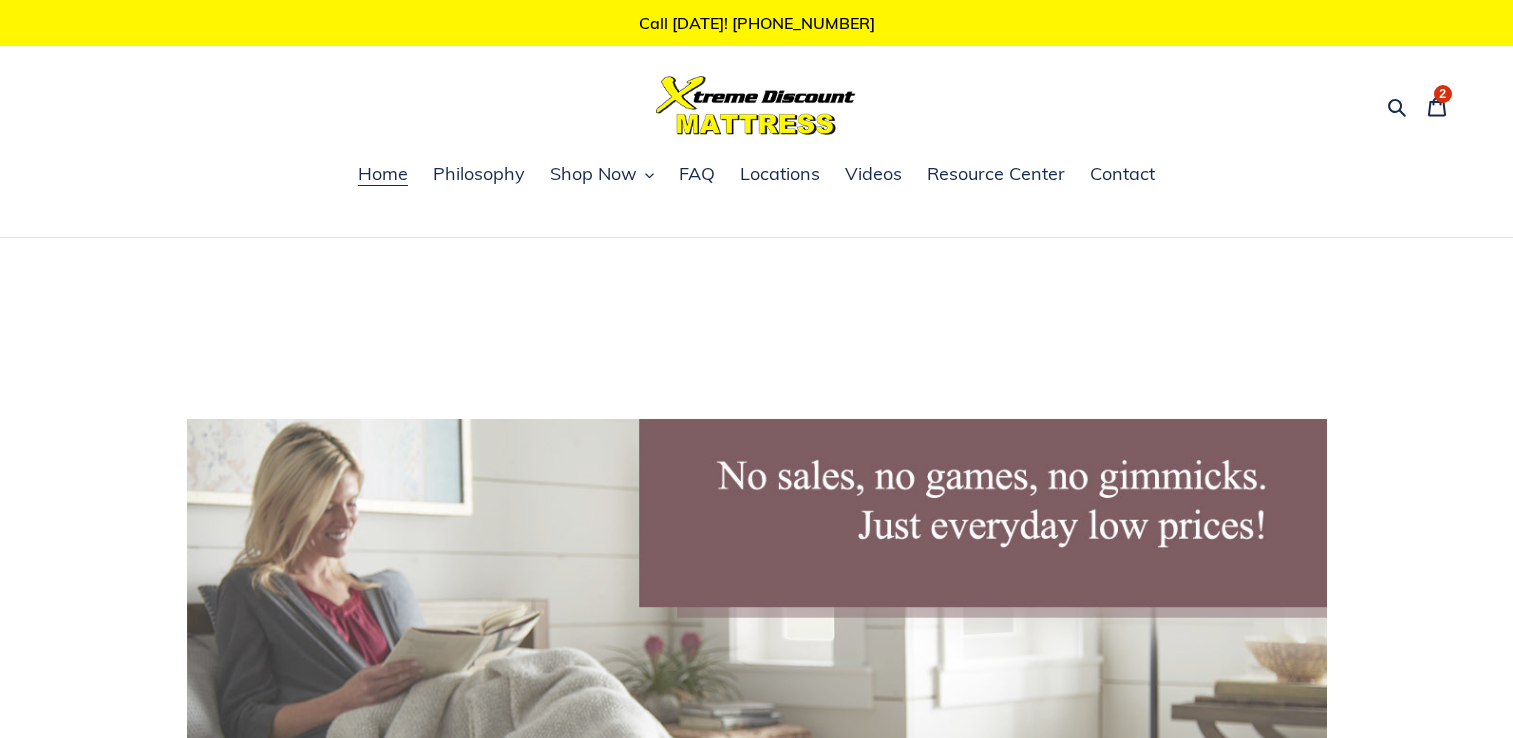 scroll, scrollTop: 0, scrollLeft: 0, axis: both 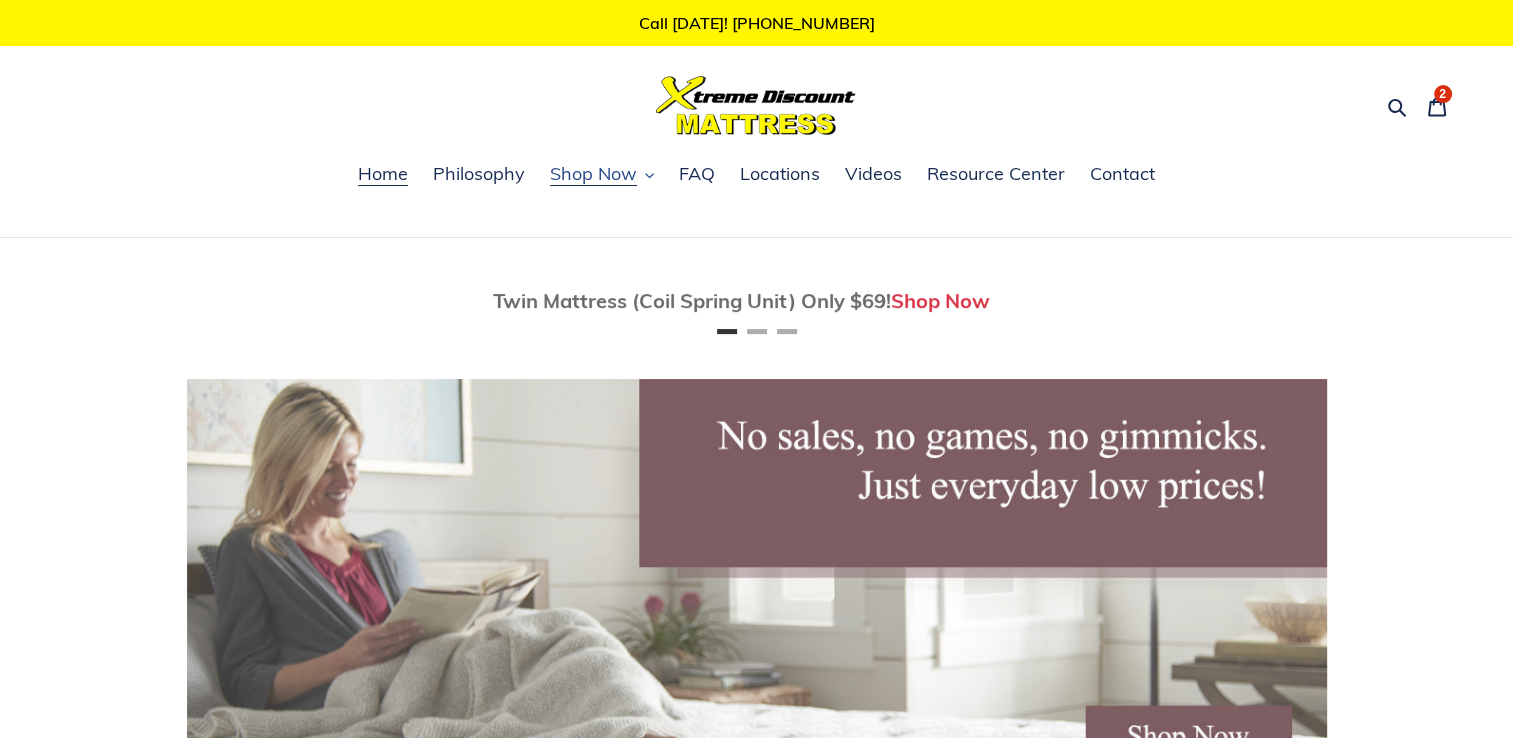 click on "Shop Now" at bounding box center [593, 174] 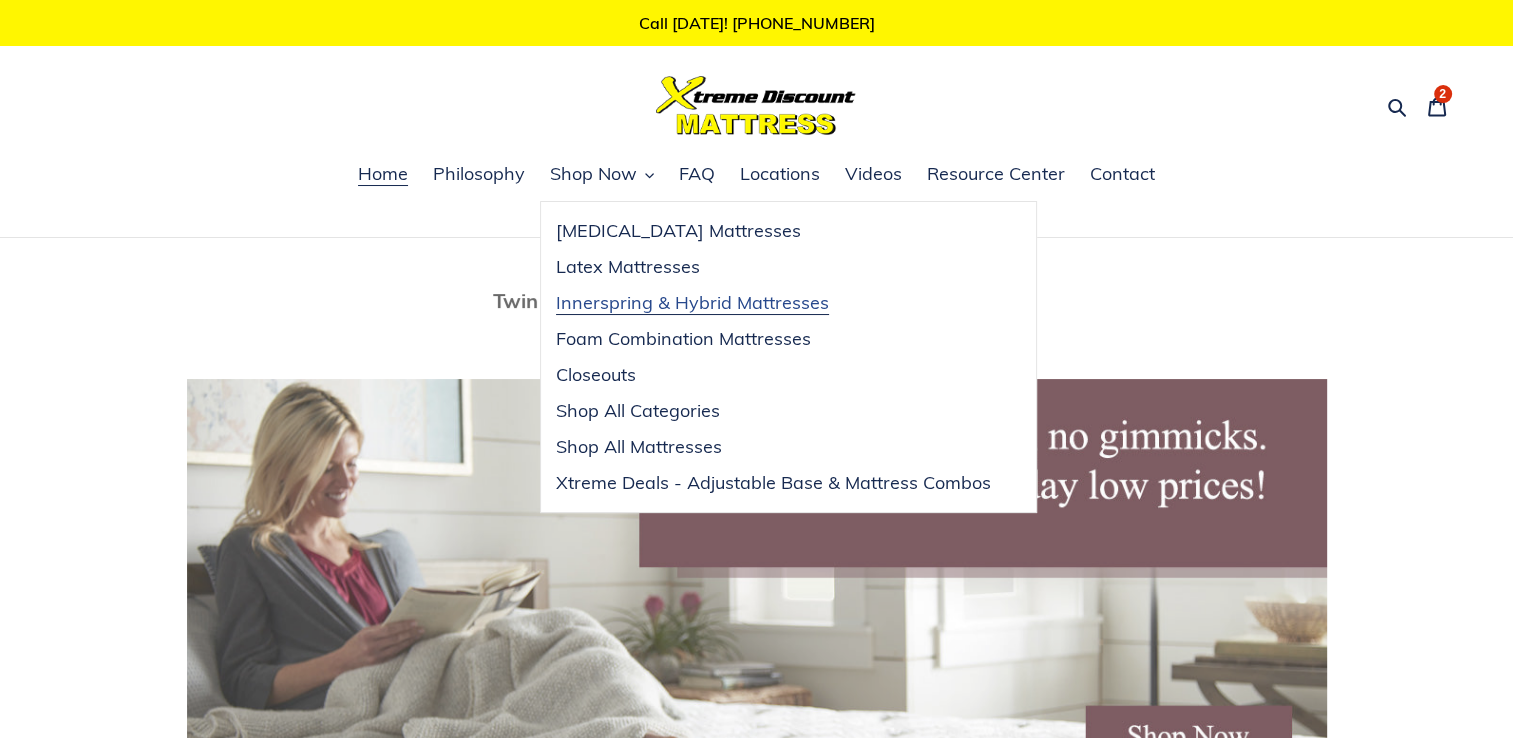 click on "Innerspring & Hybrid Mattresses" at bounding box center [692, 303] 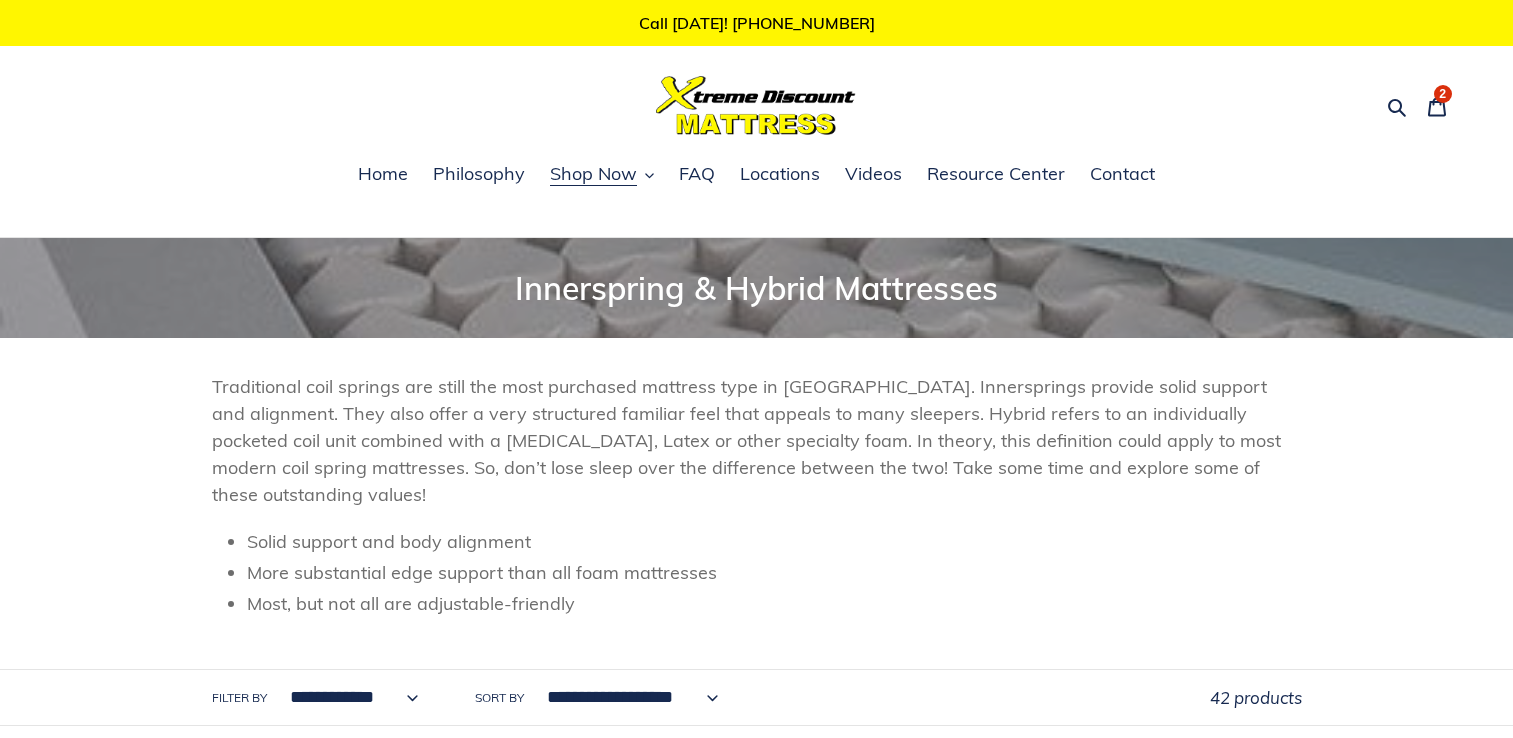 scroll, scrollTop: 0, scrollLeft: 0, axis: both 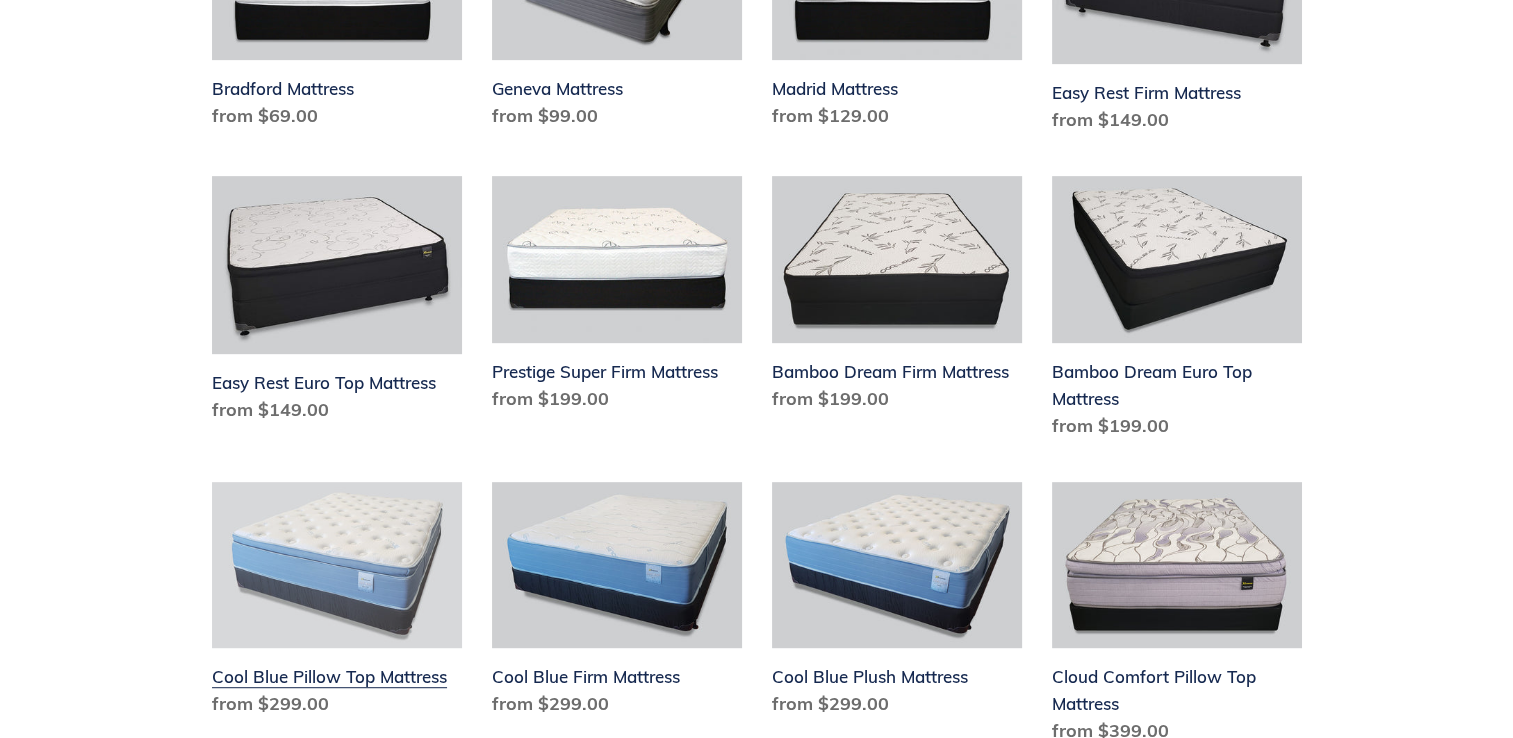 click on "Cool Blue Pillow Top Mattress" at bounding box center (337, 604) 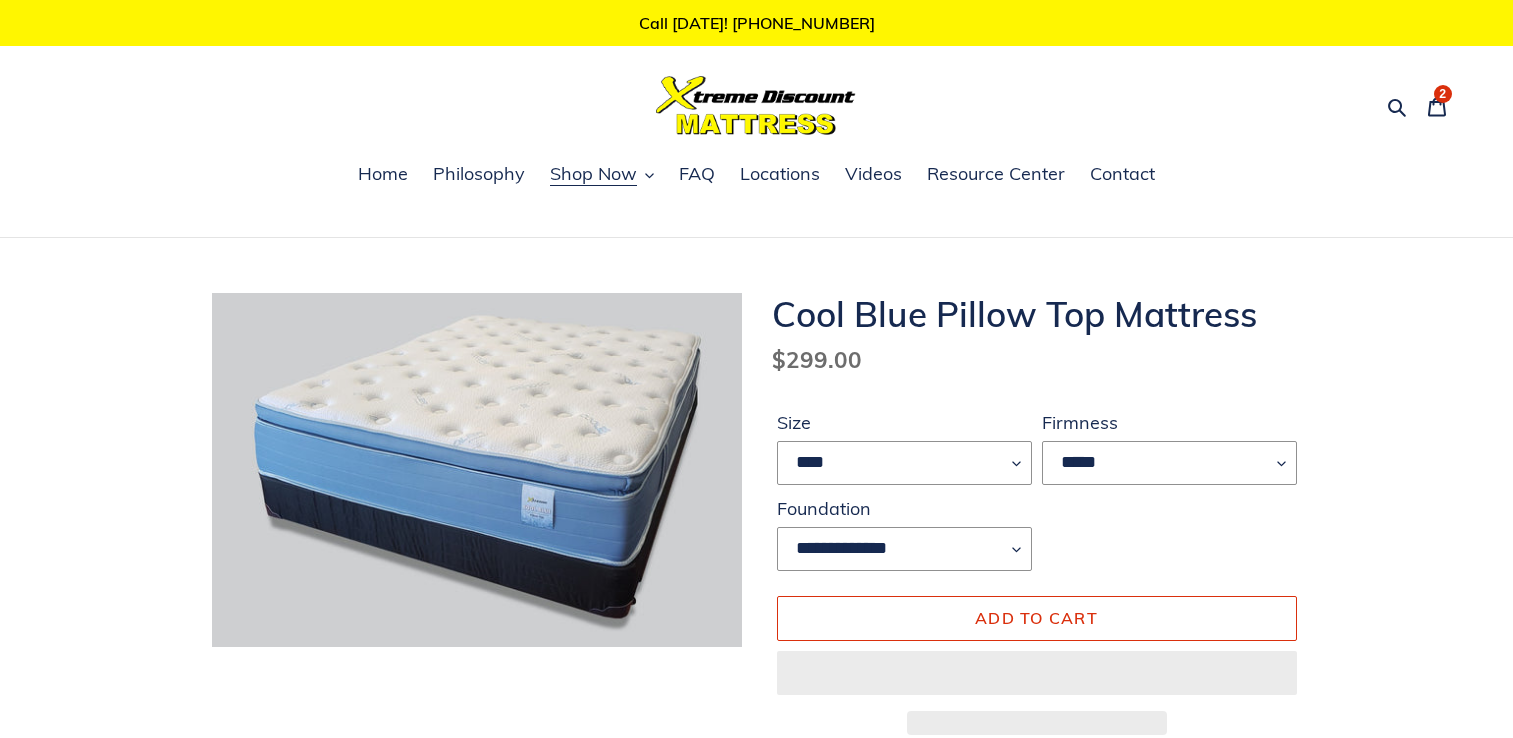 scroll, scrollTop: 0, scrollLeft: 0, axis: both 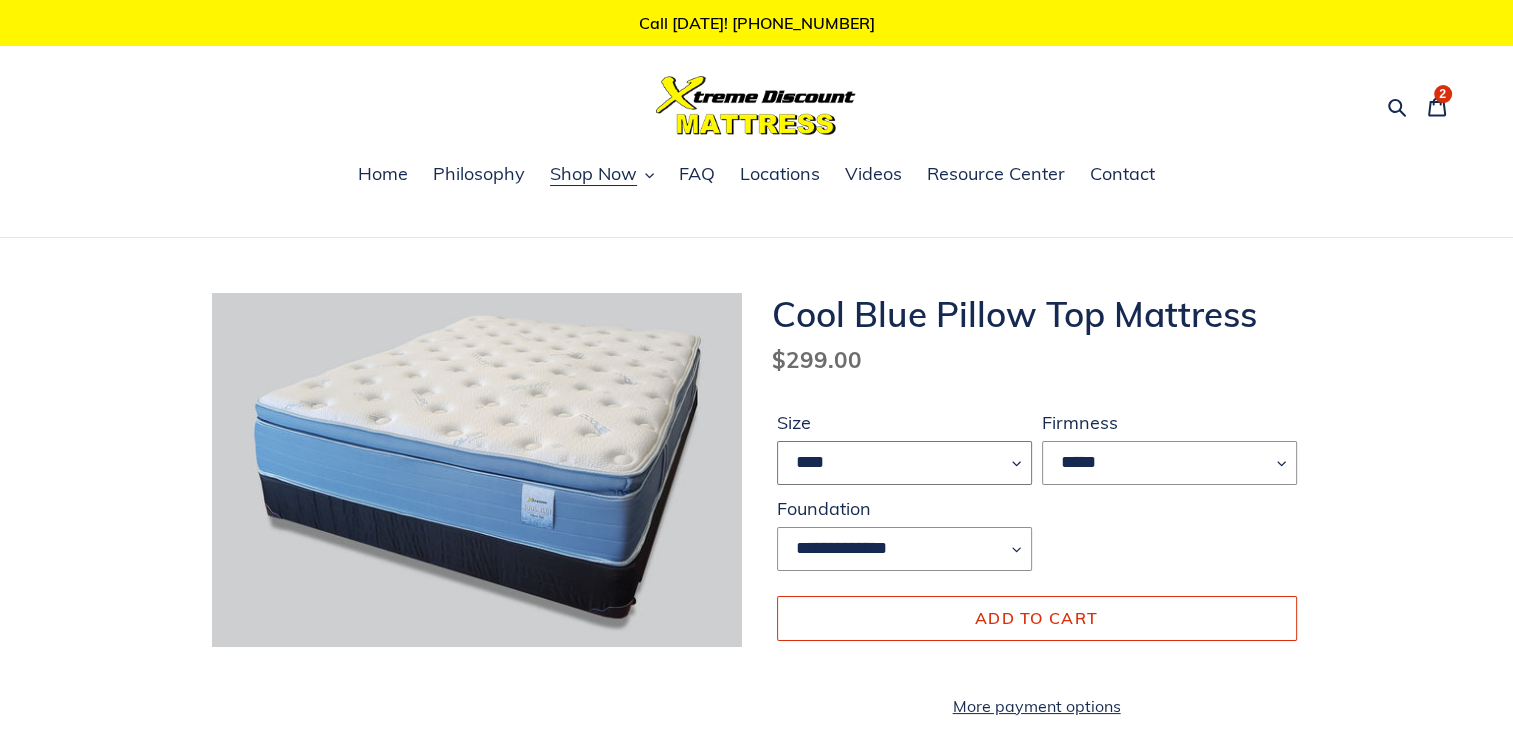 click on "**** ******* **** ***** ****" at bounding box center [904, 463] 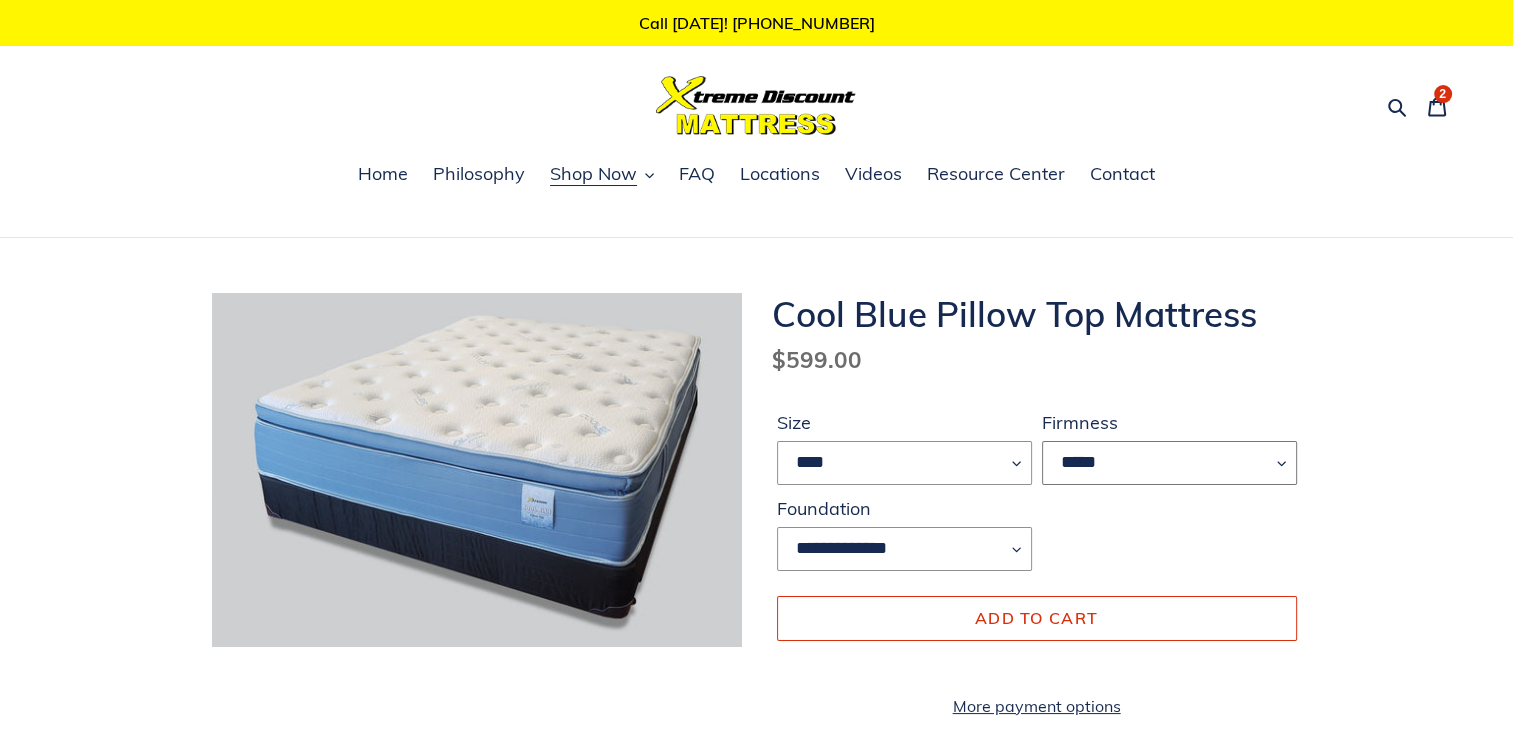 click on "*****" at bounding box center [1169, 463] 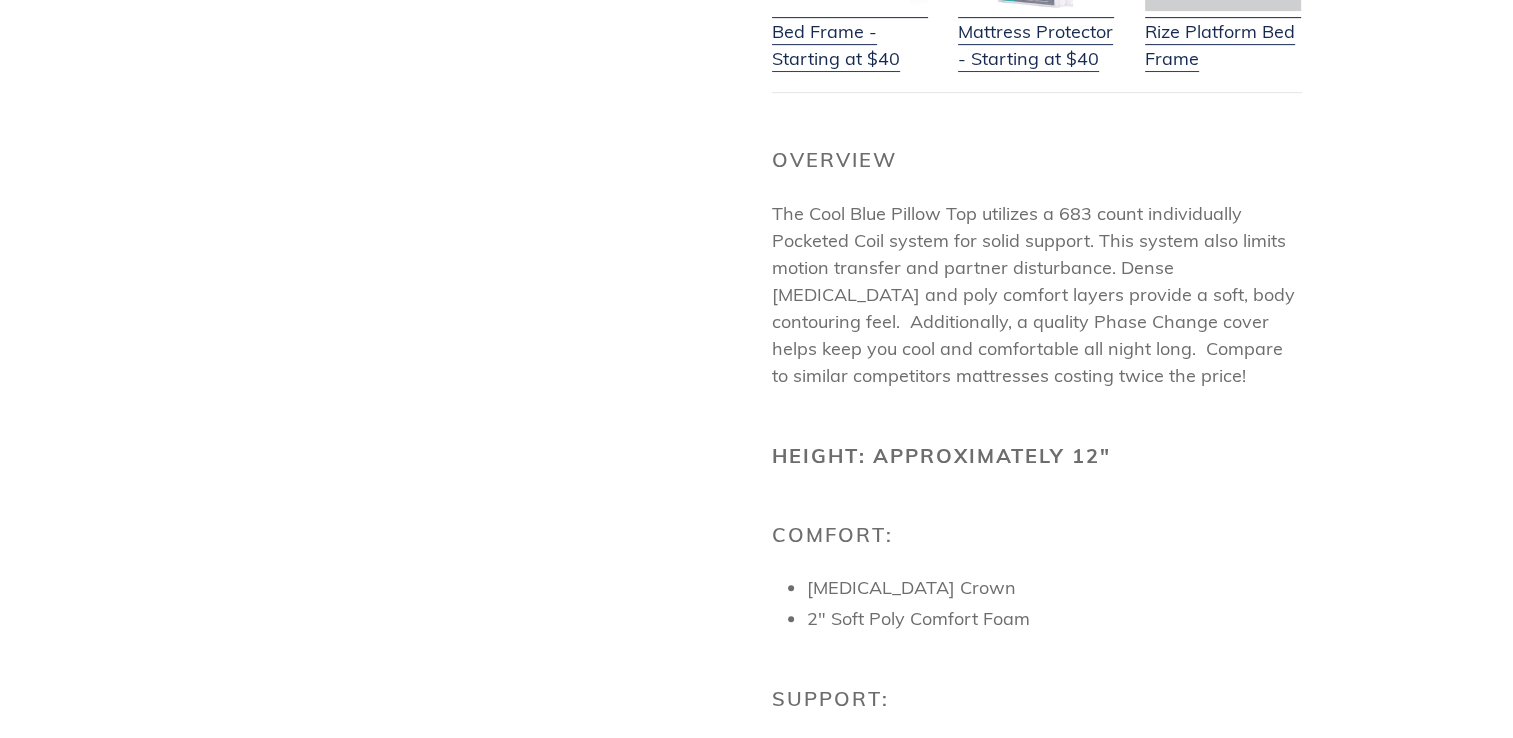 scroll, scrollTop: 901, scrollLeft: 0, axis: vertical 